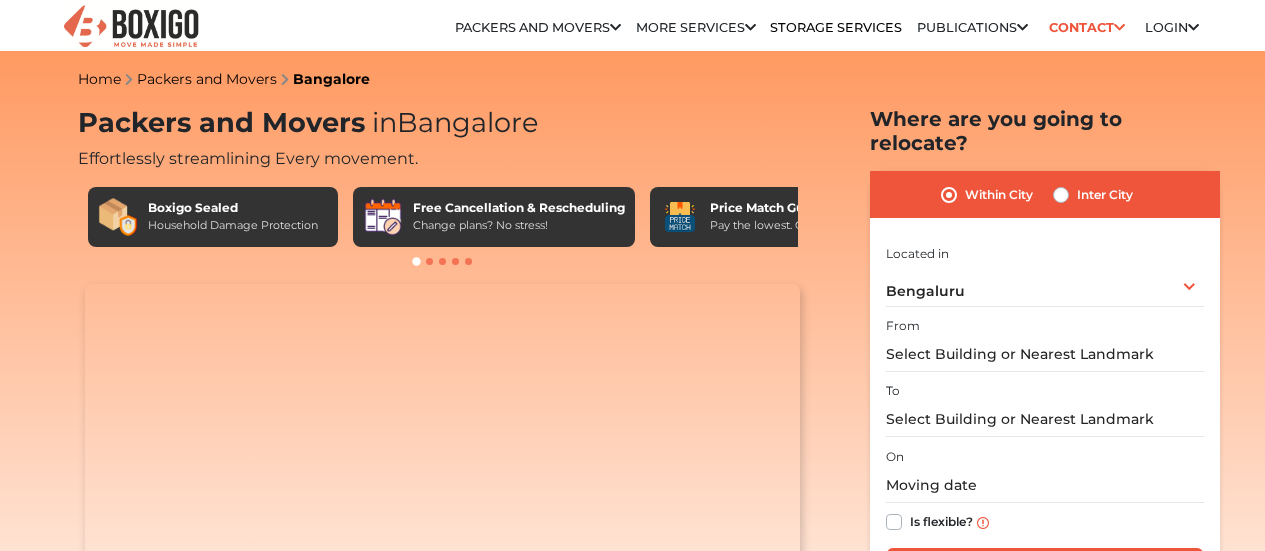 scroll, scrollTop: 0, scrollLeft: 0, axis: both 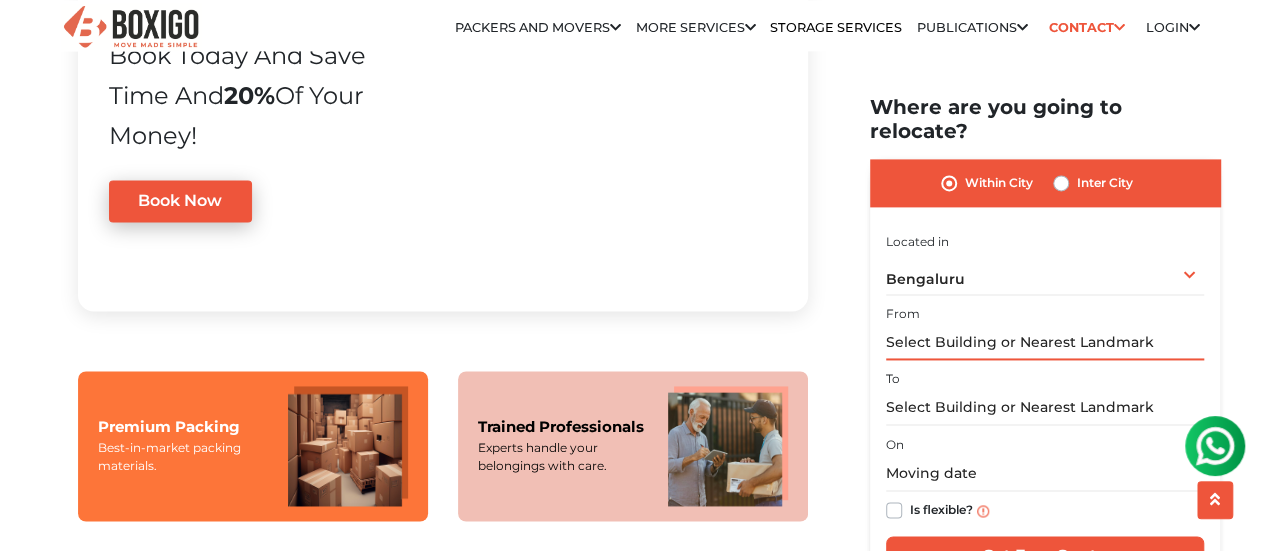 click at bounding box center (1045, 343) 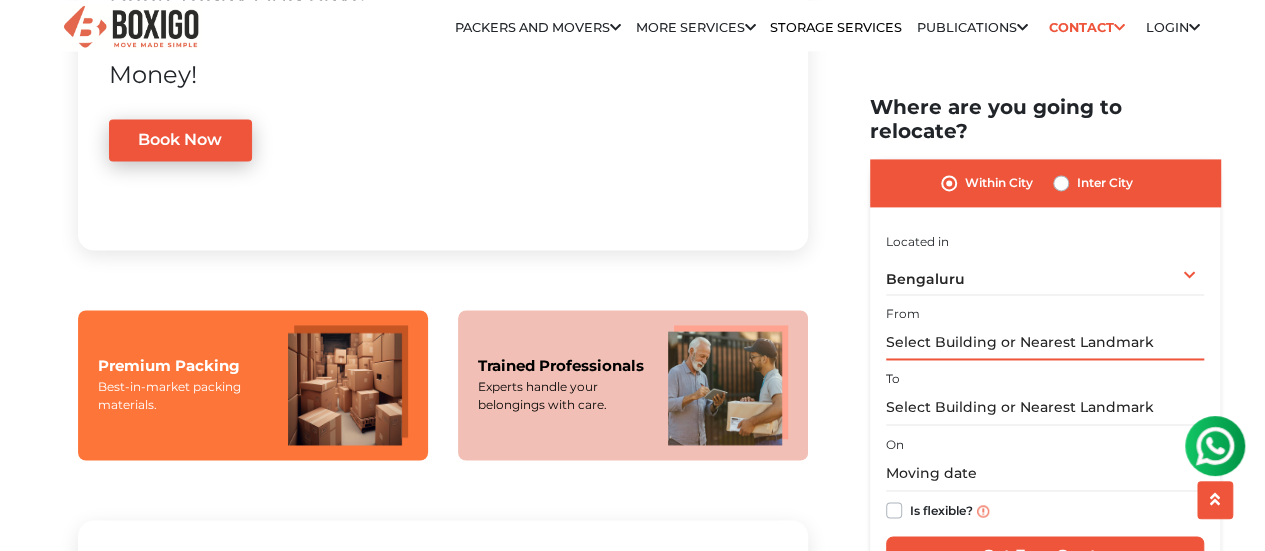 scroll, scrollTop: 1388, scrollLeft: 0, axis: vertical 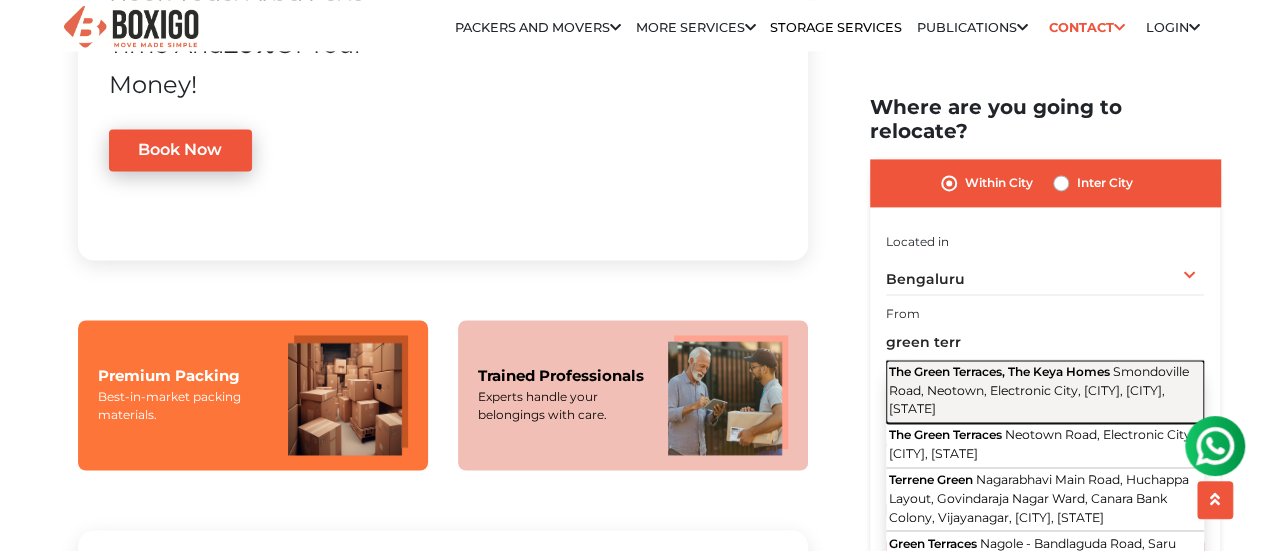 click on "The Green Terraces, The Keya Homes
Smondoville Road, Neotown, Electronic City, [CITY], [CITY], [STATE]" at bounding box center (1045, 392) 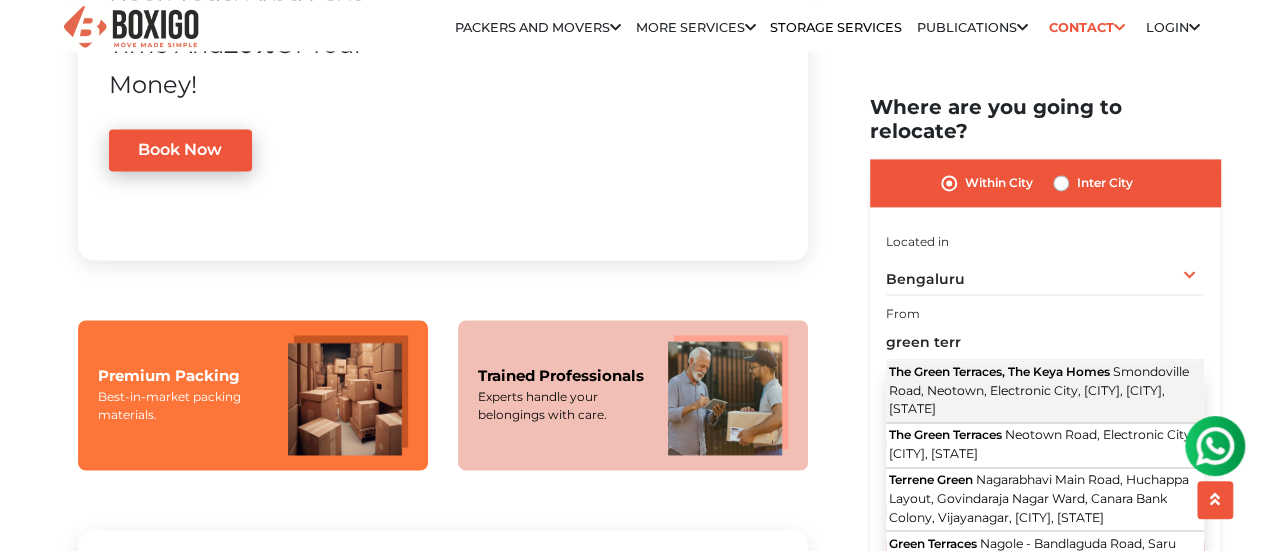 type on "The Green Terraces, The Keya Homes, Smondoville Road, Neotown, Electronic City, [CITY], [CITY], [STATE]" 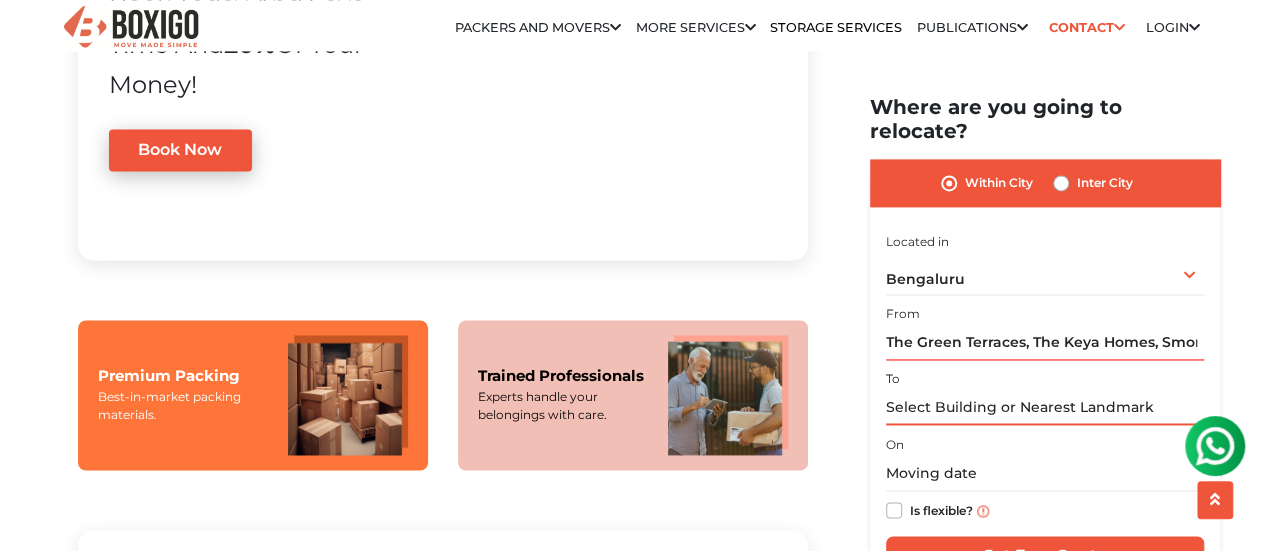 click at bounding box center (1045, 408) 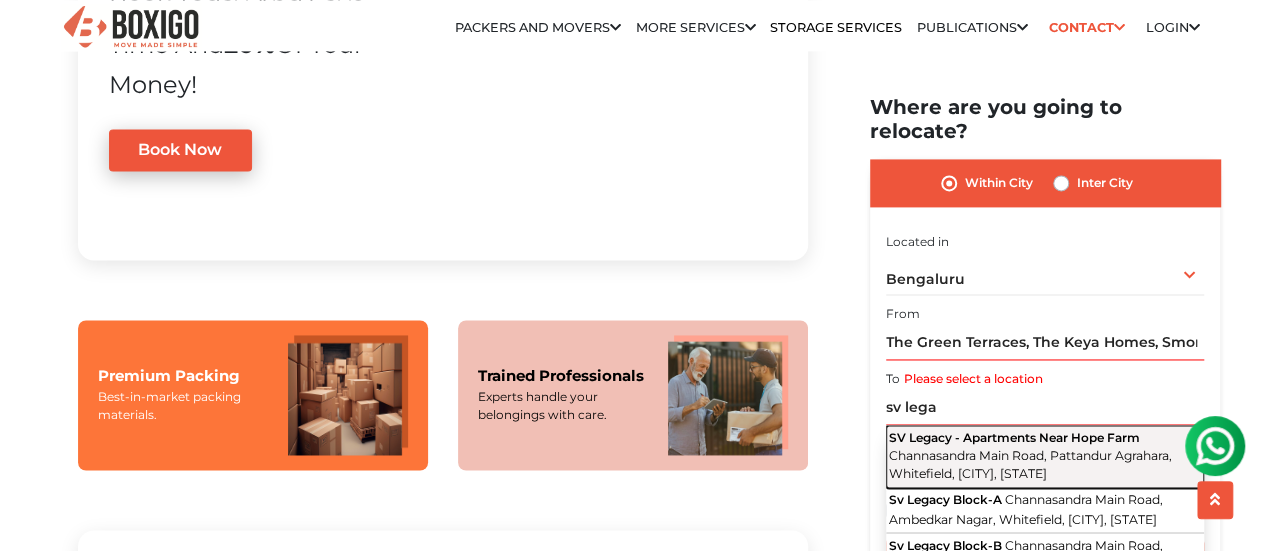 click on "Channasandra Main Road, Pattandur Agrahara, Whitefield, [CITY], [STATE]" at bounding box center [1030, 465] 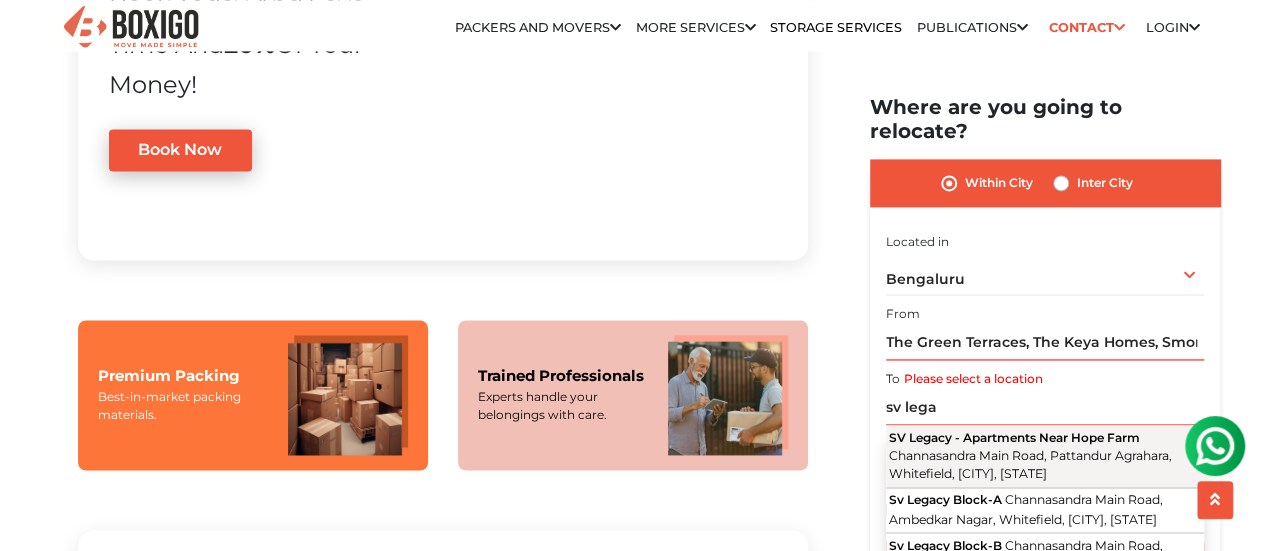type on "SV Legacy - Apartments Near Hope Farm, Channasandra Main Road, Pattandur Agrahara, Whitefield, [CITY], [STATE]" 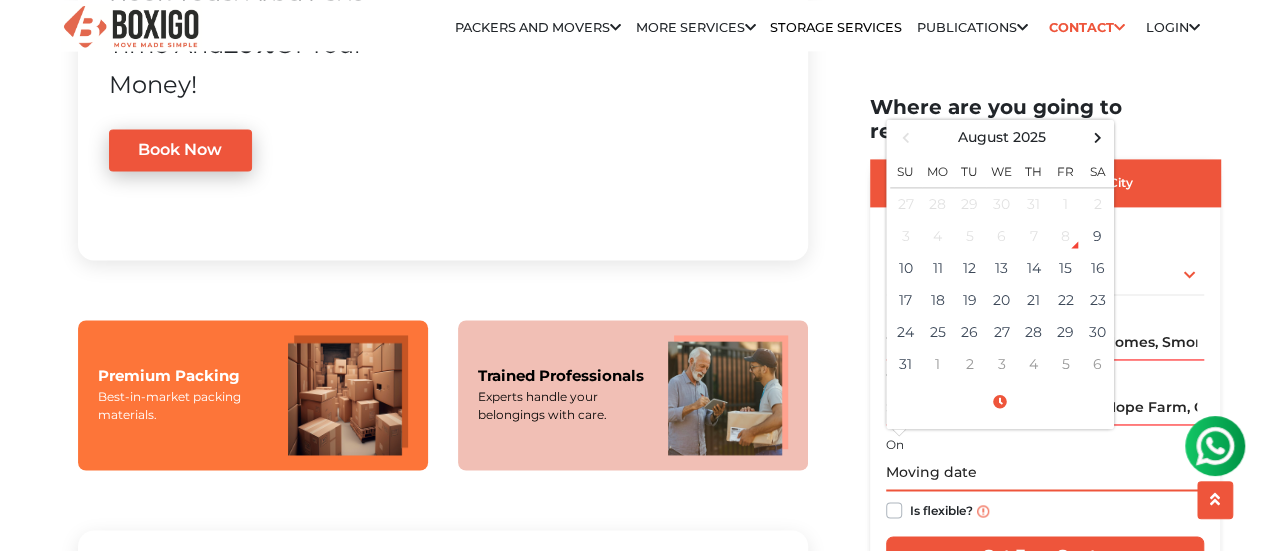 click at bounding box center [1045, 474] 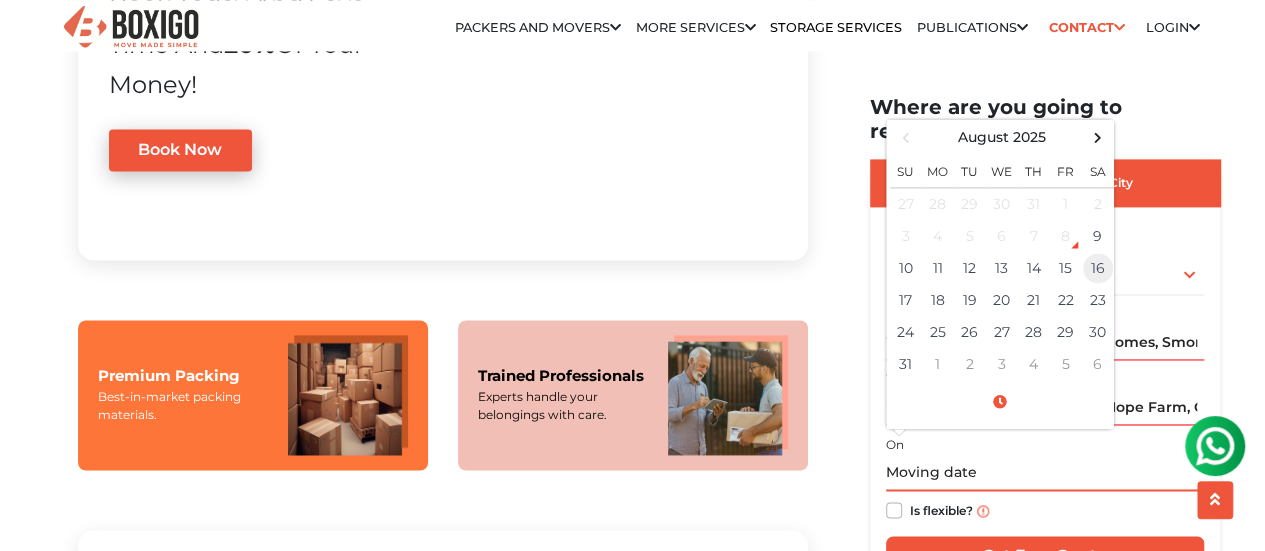 click on "16" at bounding box center [1098, 269] 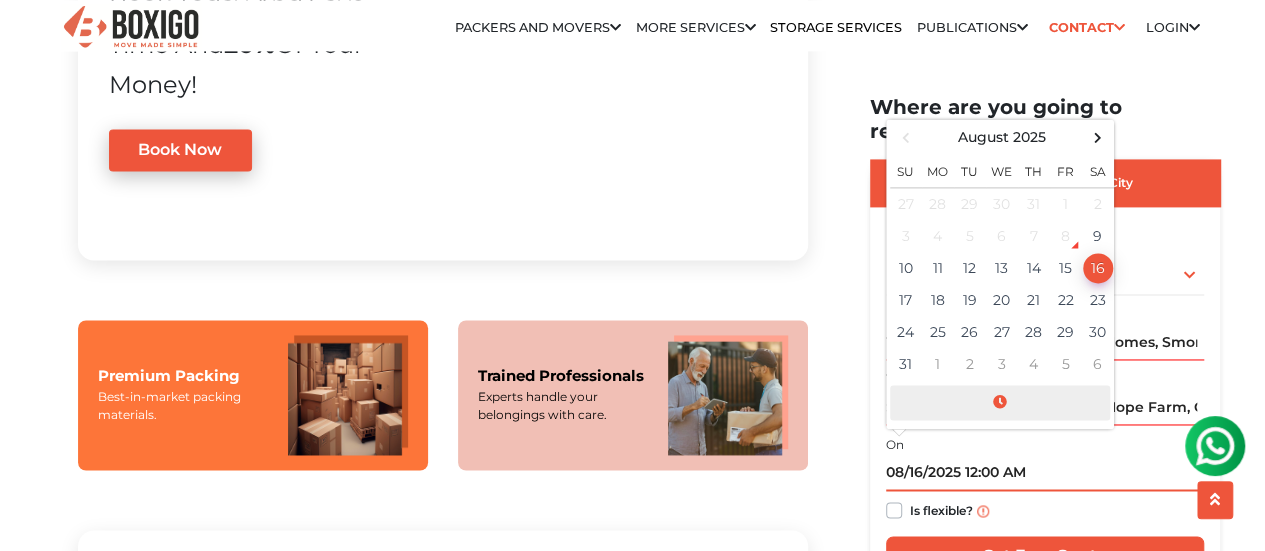 click at bounding box center (1000, 403) 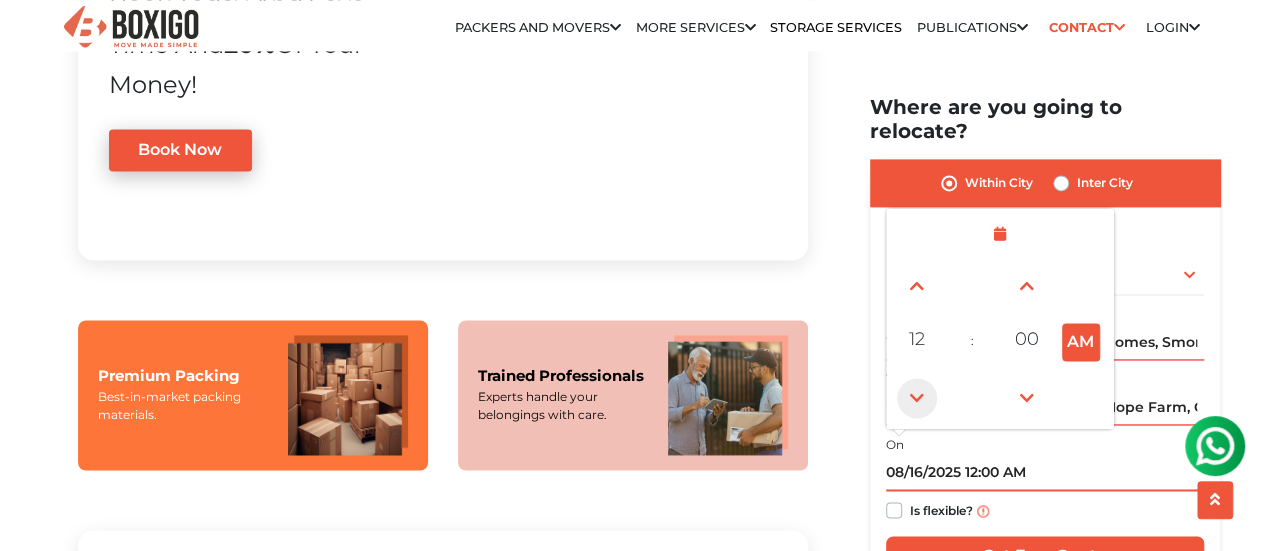 click at bounding box center (917, 398) 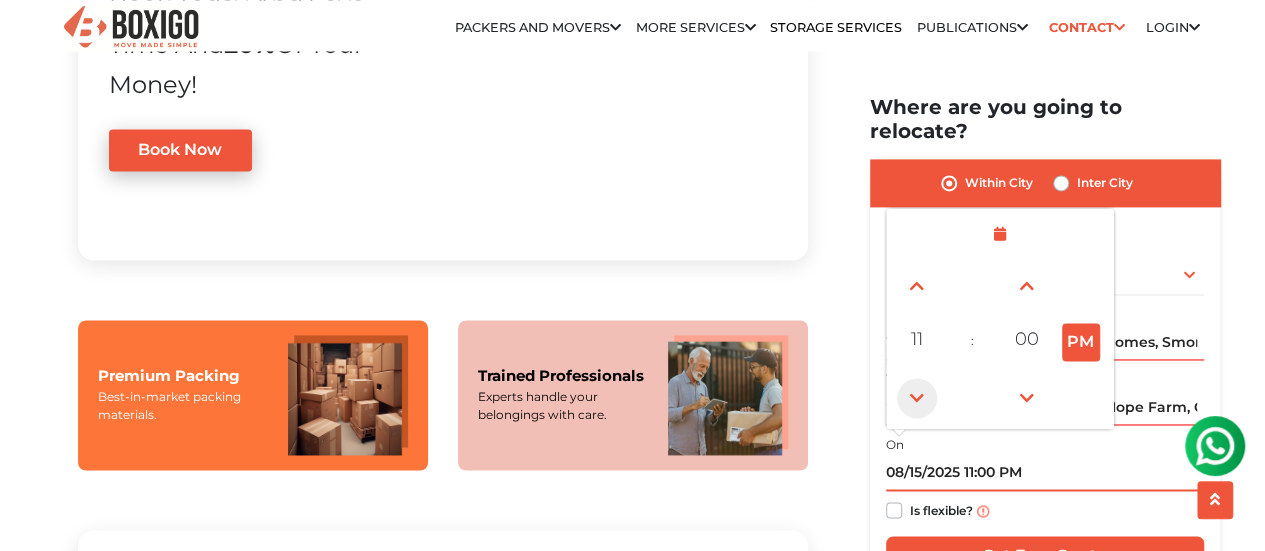 click at bounding box center (917, 398) 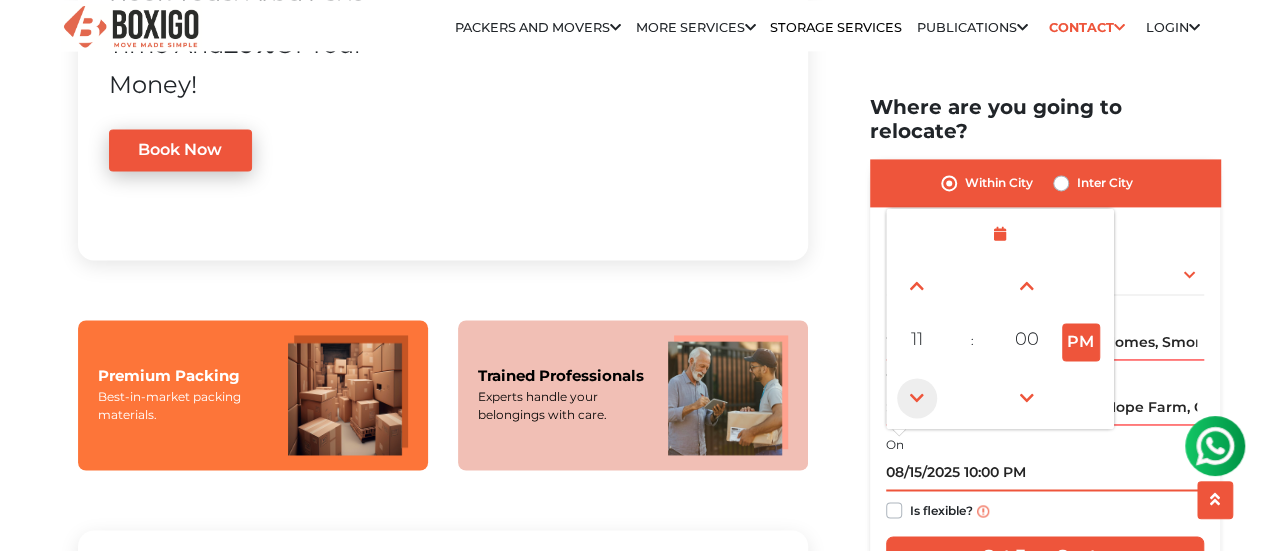 click at bounding box center (917, 398) 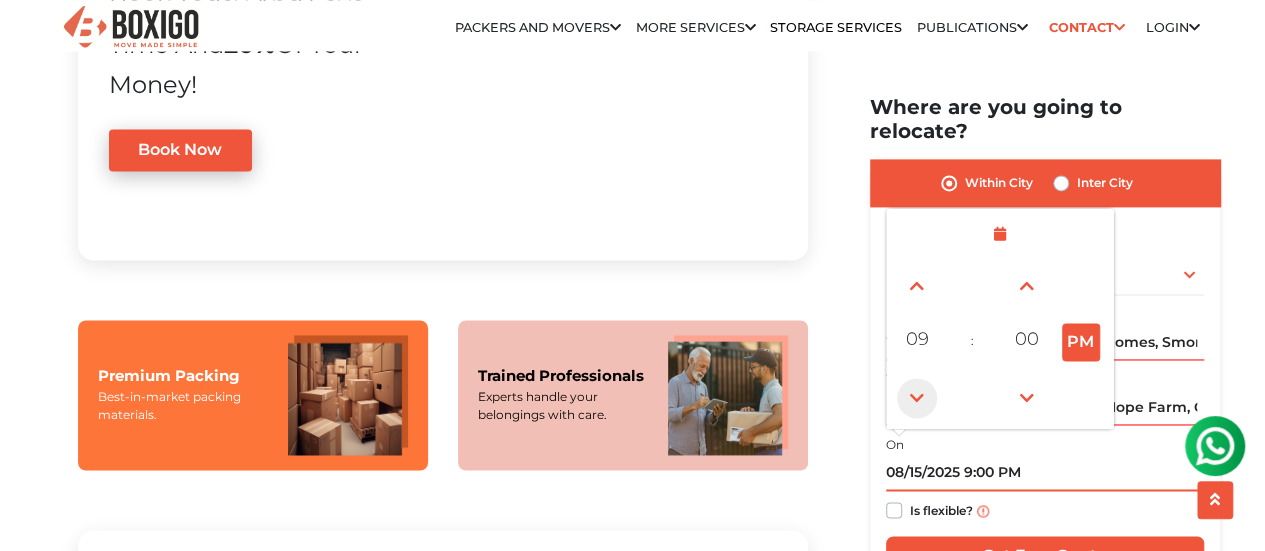 click at bounding box center (917, 398) 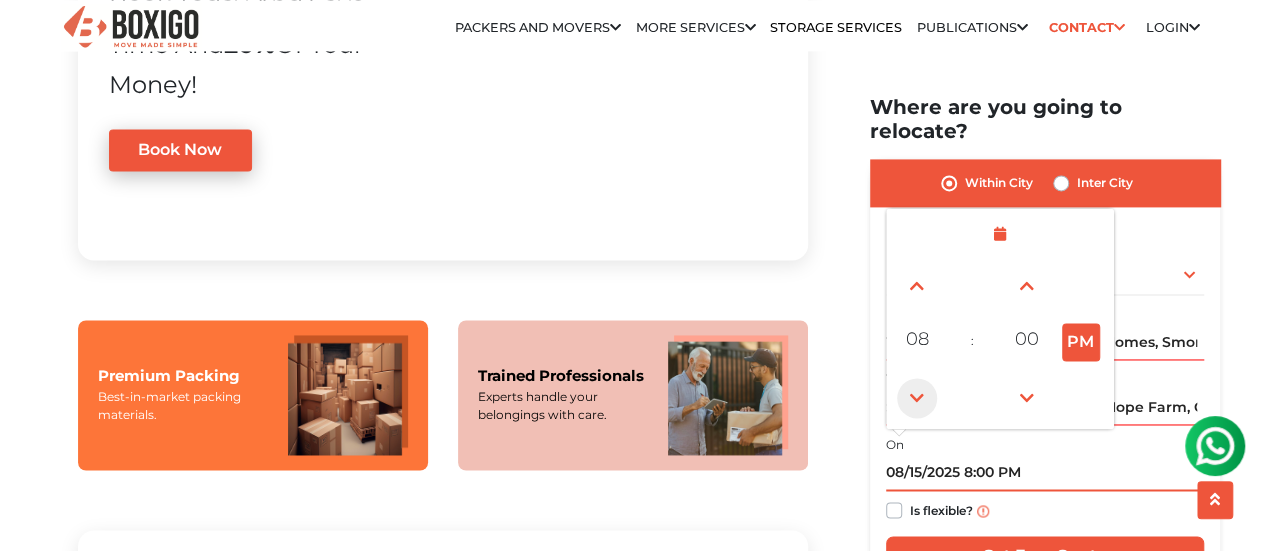 click at bounding box center (917, 398) 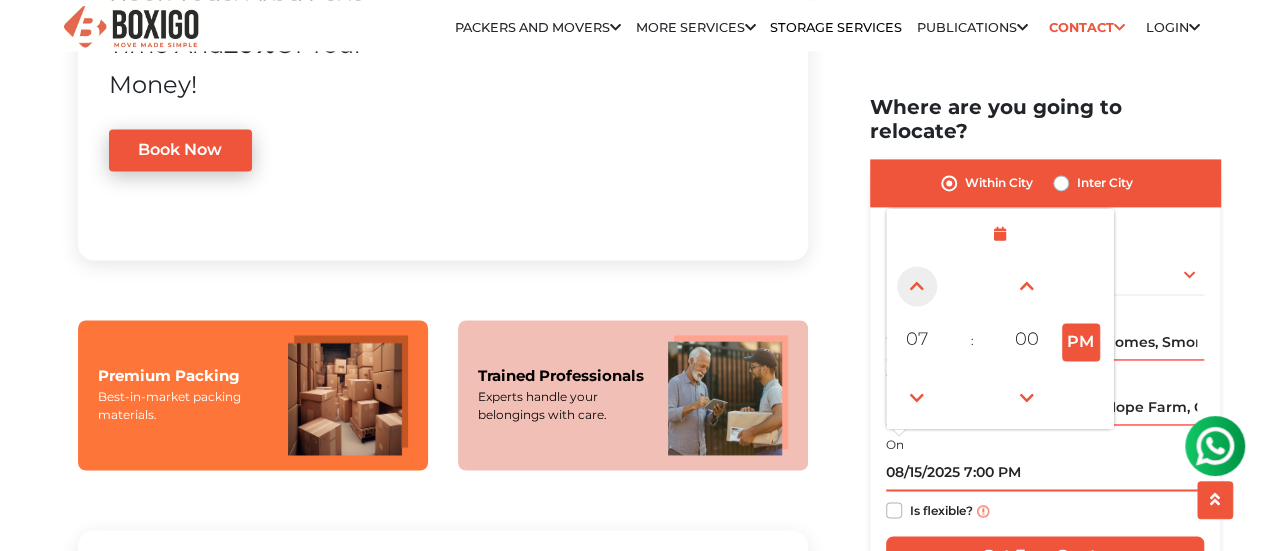 click at bounding box center (917, 286) 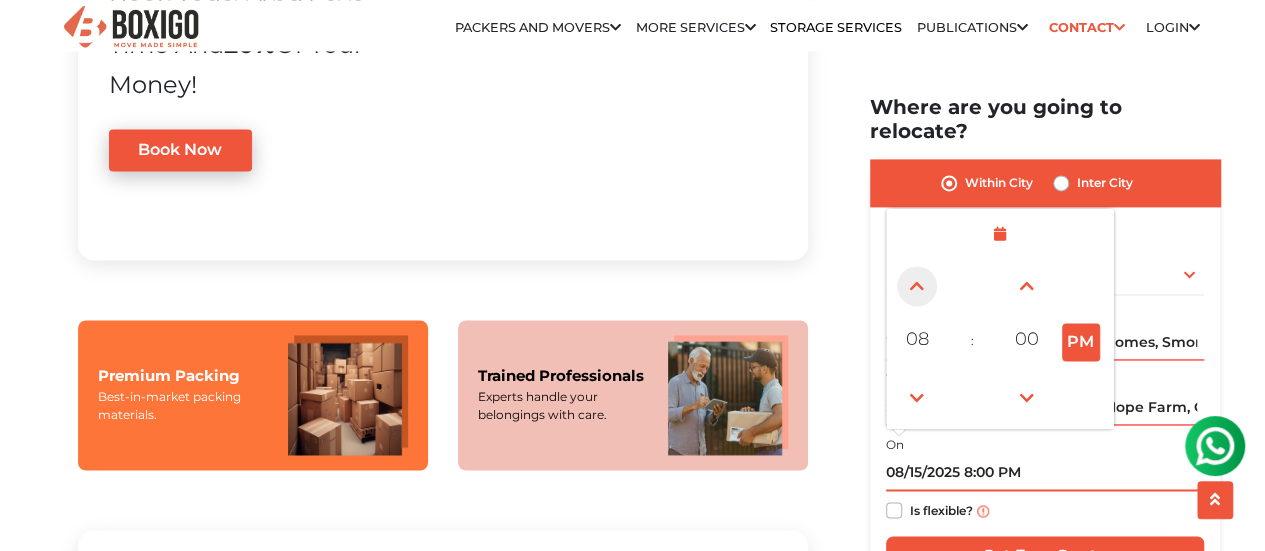 click at bounding box center [917, 286] 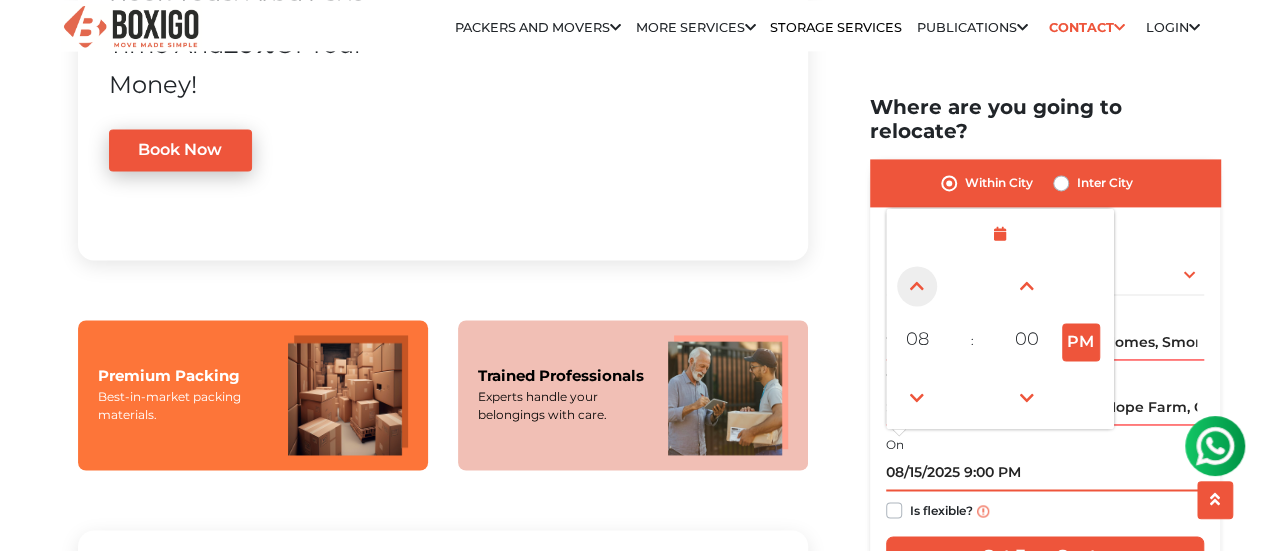 click at bounding box center [917, 286] 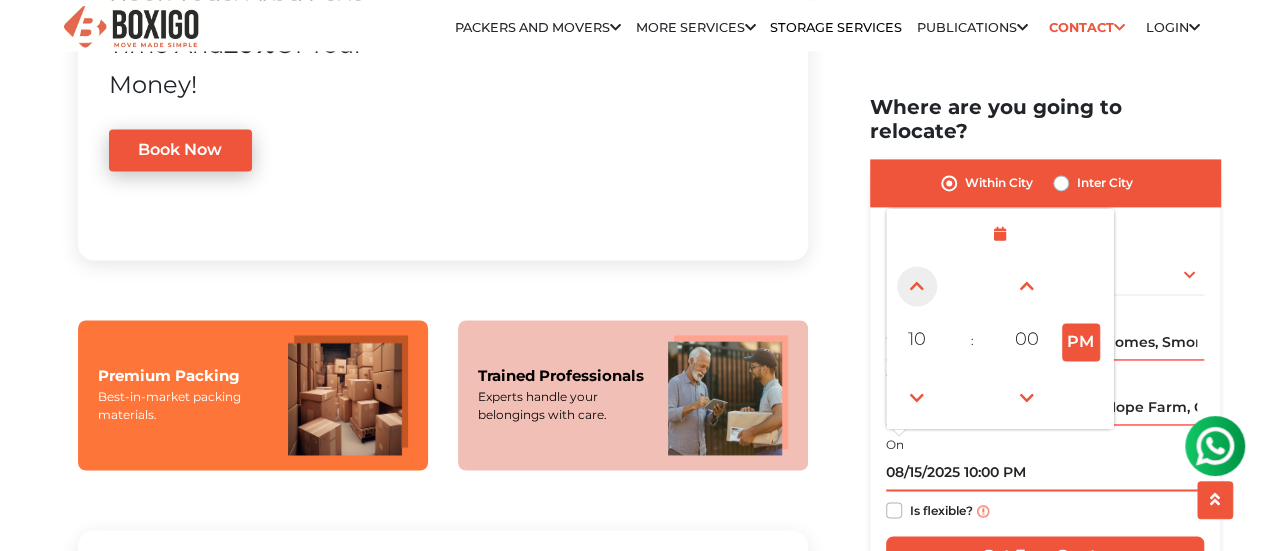 click at bounding box center (917, 286) 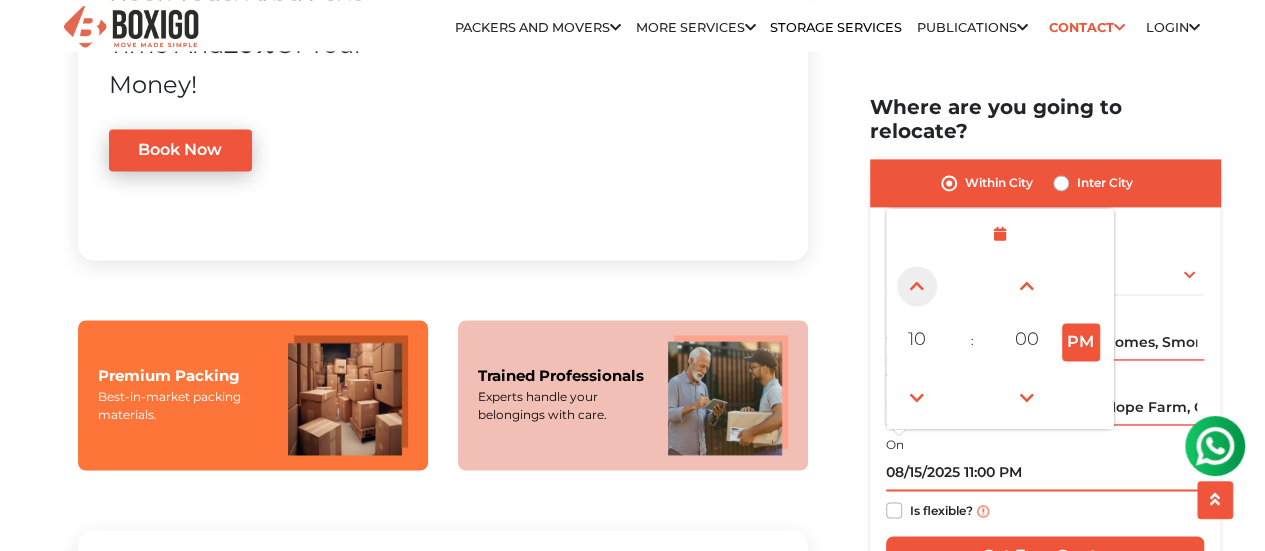 click at bounding box center (917, 286) 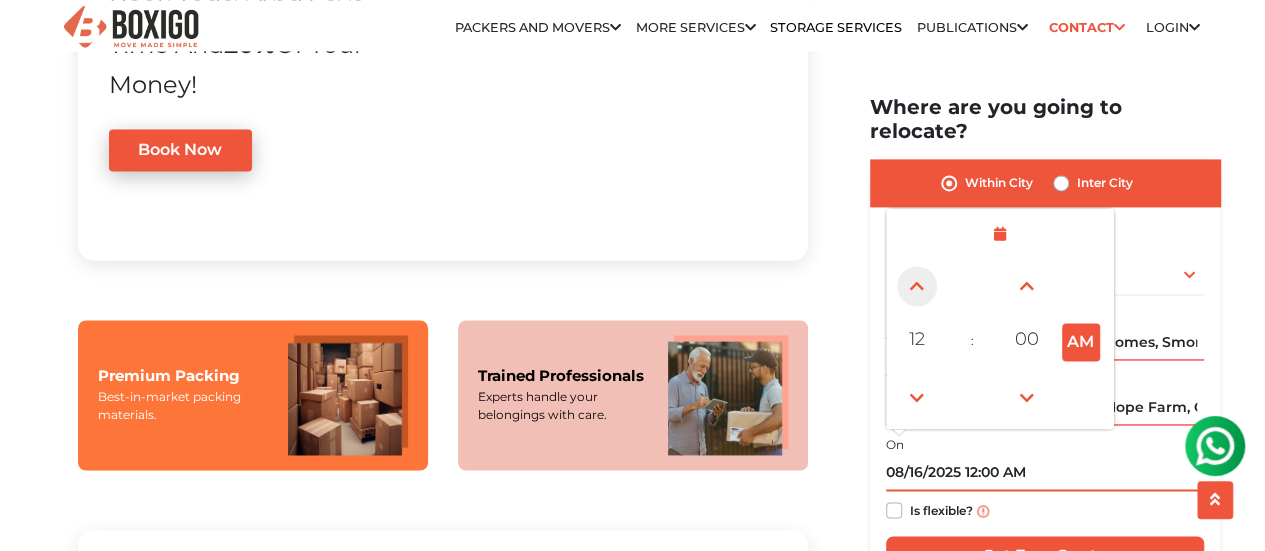 click at bounding box center [917, 286] 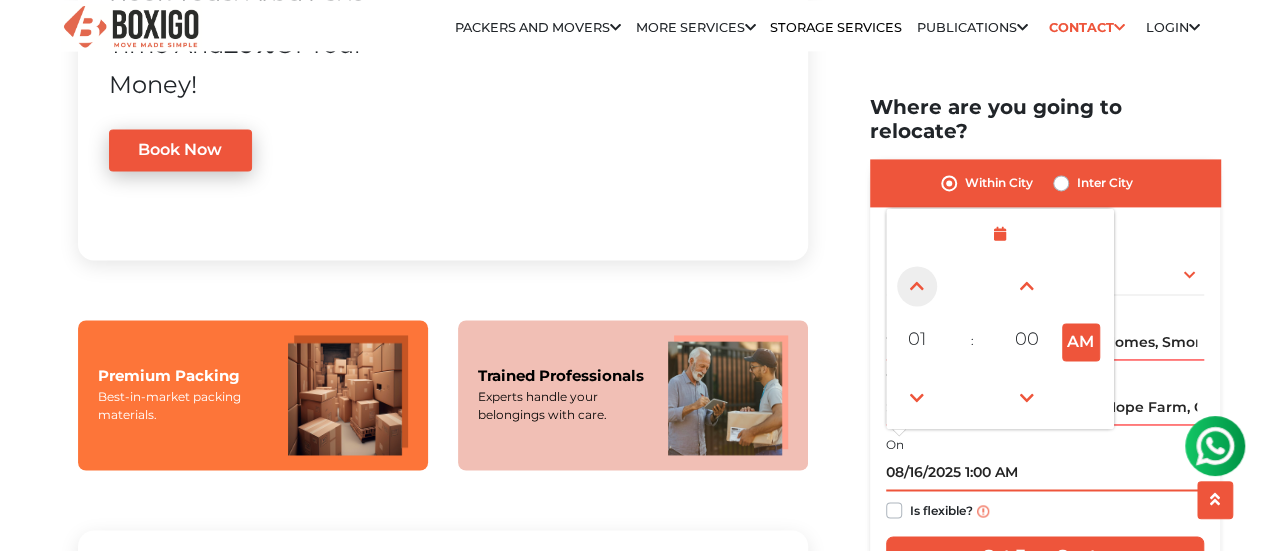click at bounding box center [917, 286] 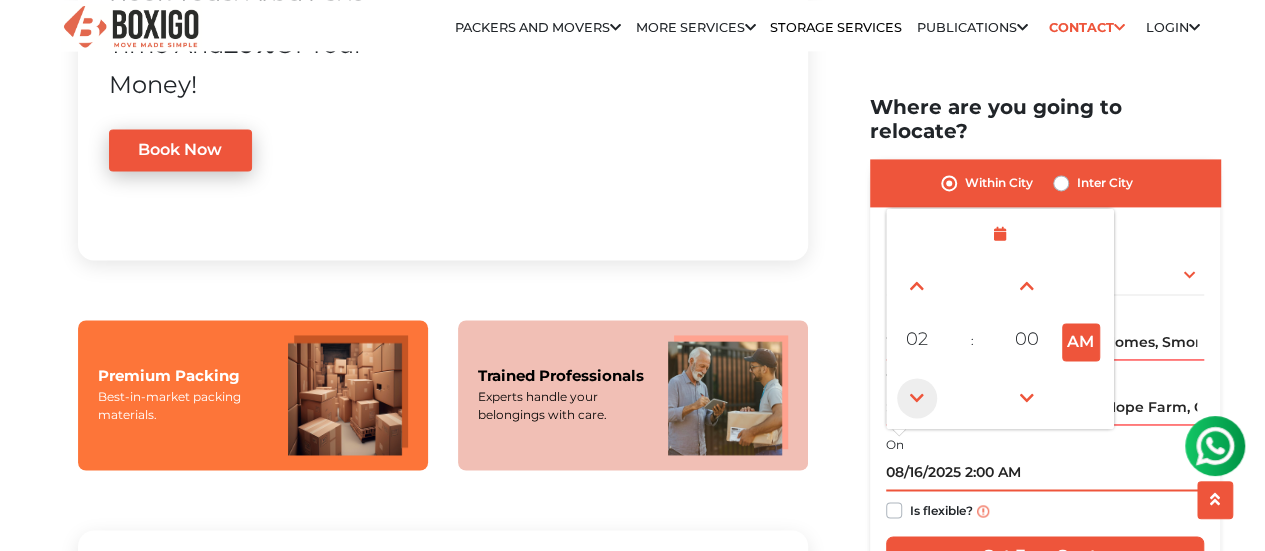 click at bounding box center [917, 398] 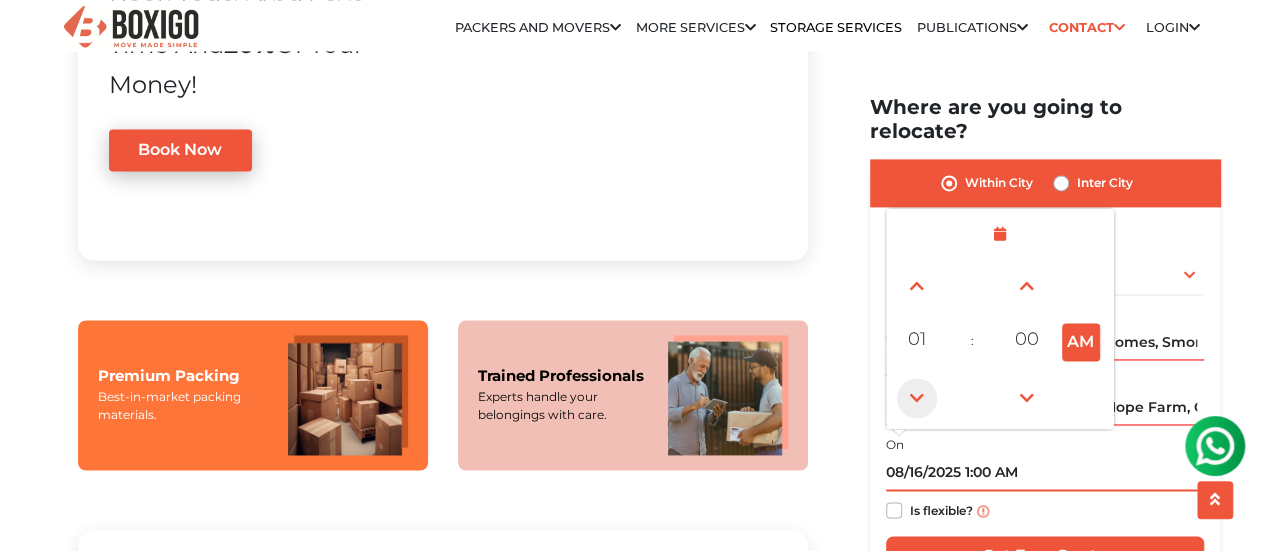 click at bounding box center (917, 398) 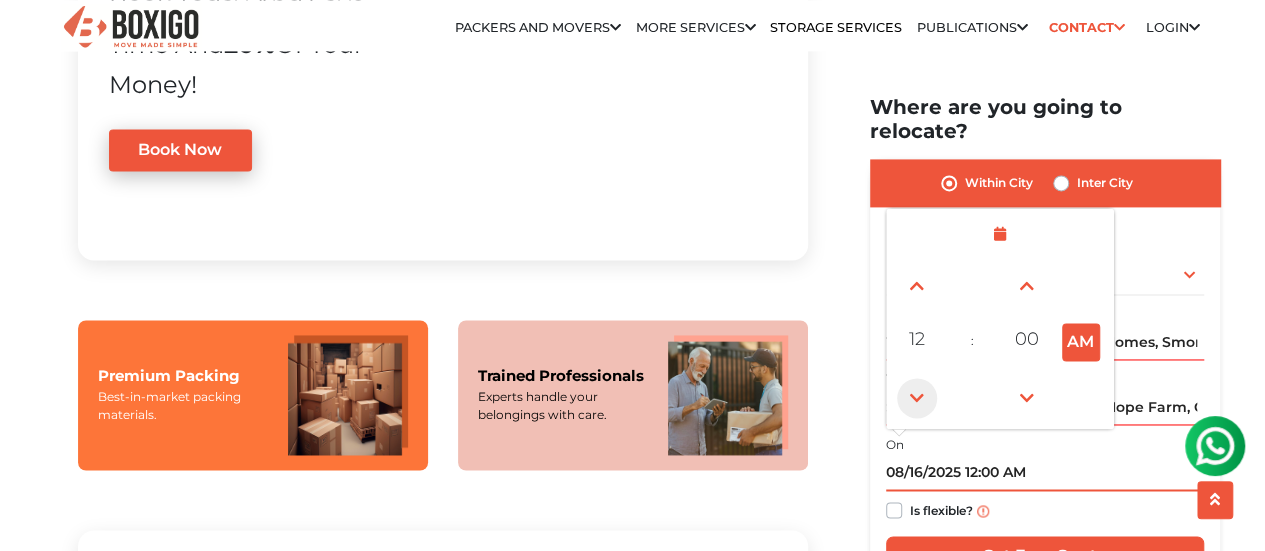 click at bounding box center (917, 398) 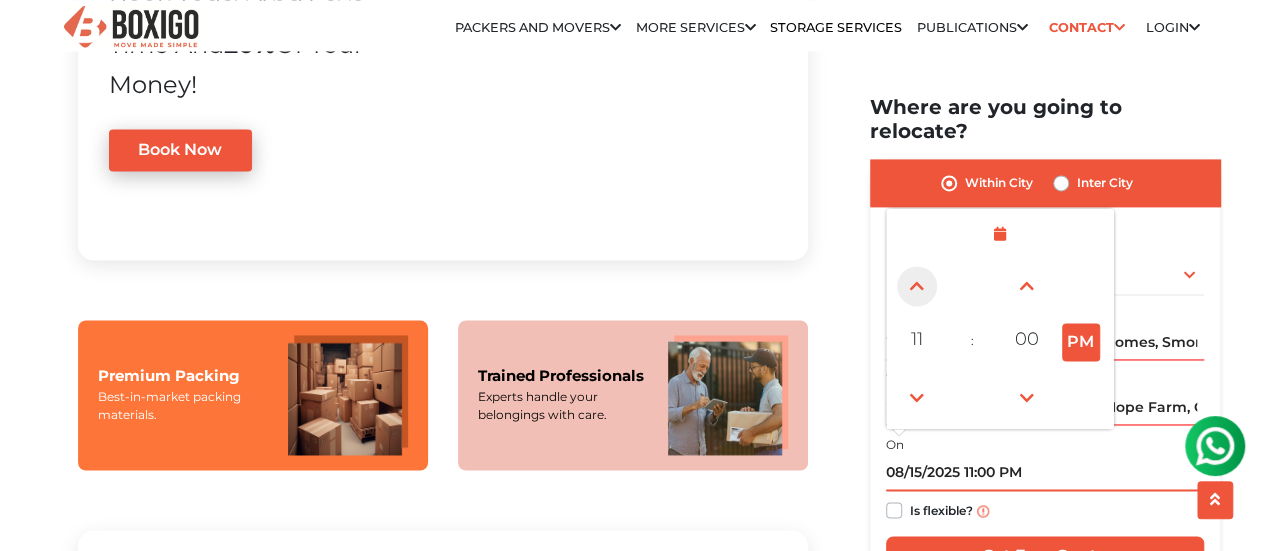 click at bounding box center (917, 286) 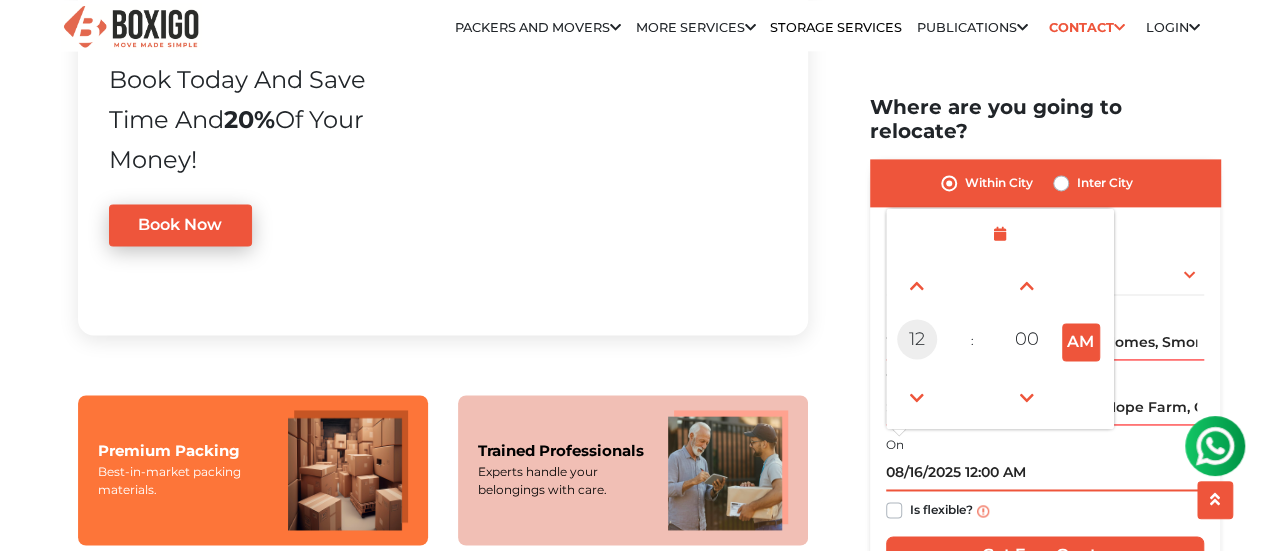 scroll, scrollTop: 1314, scrollLeft: 0, axis: vertical 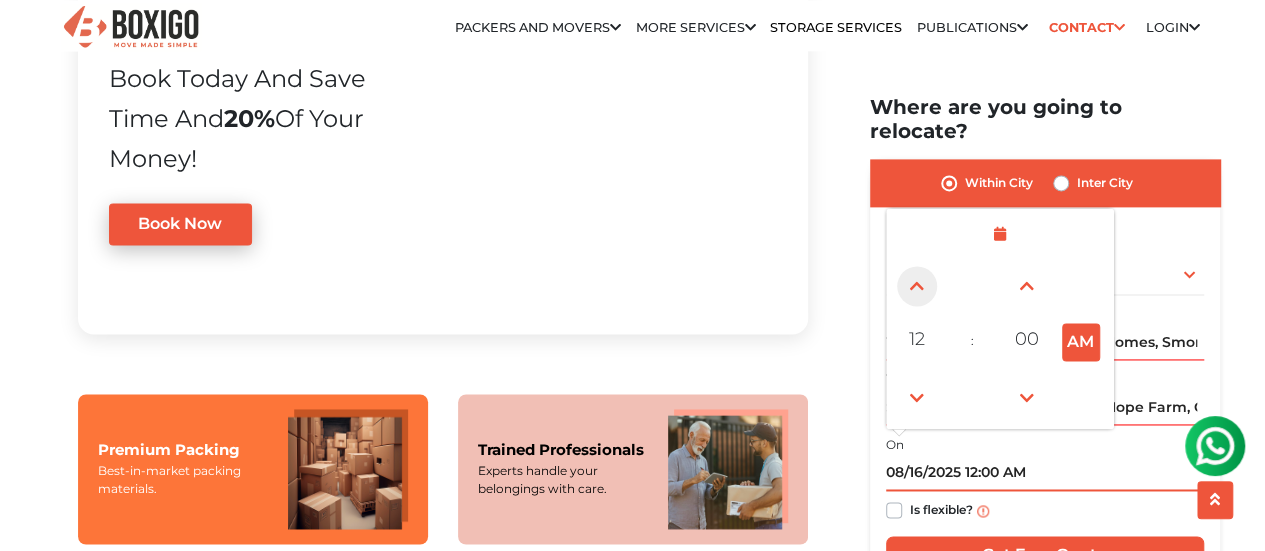 click at bounding box center (917, 286) 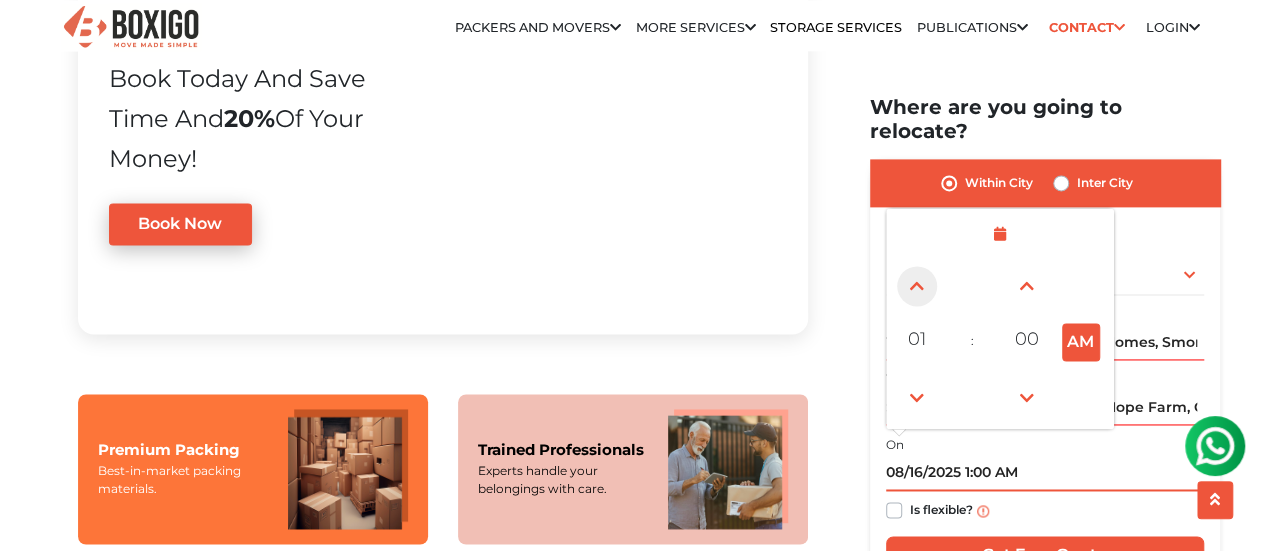 click at bounding box center [917, 286] 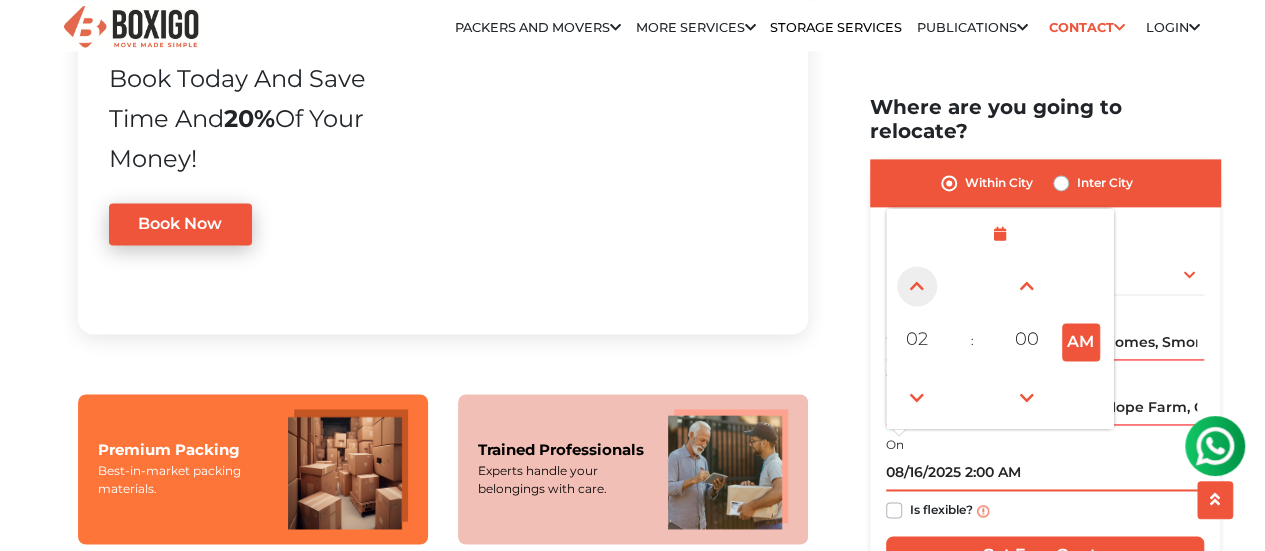 click at bounding box center [917, 286] 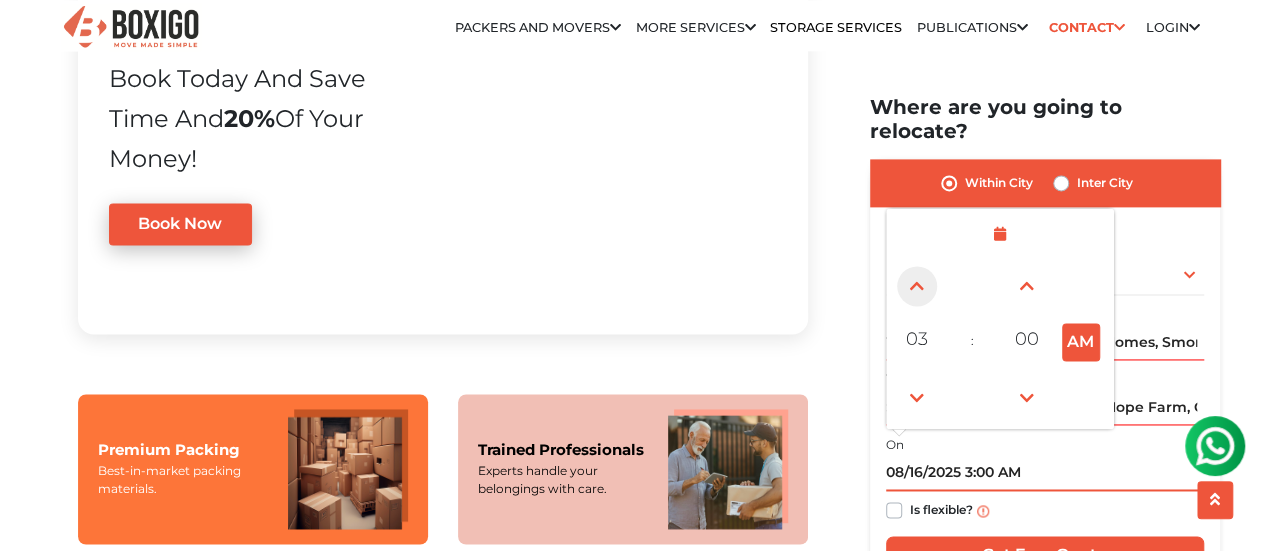 click at bounding box center [917, 286] 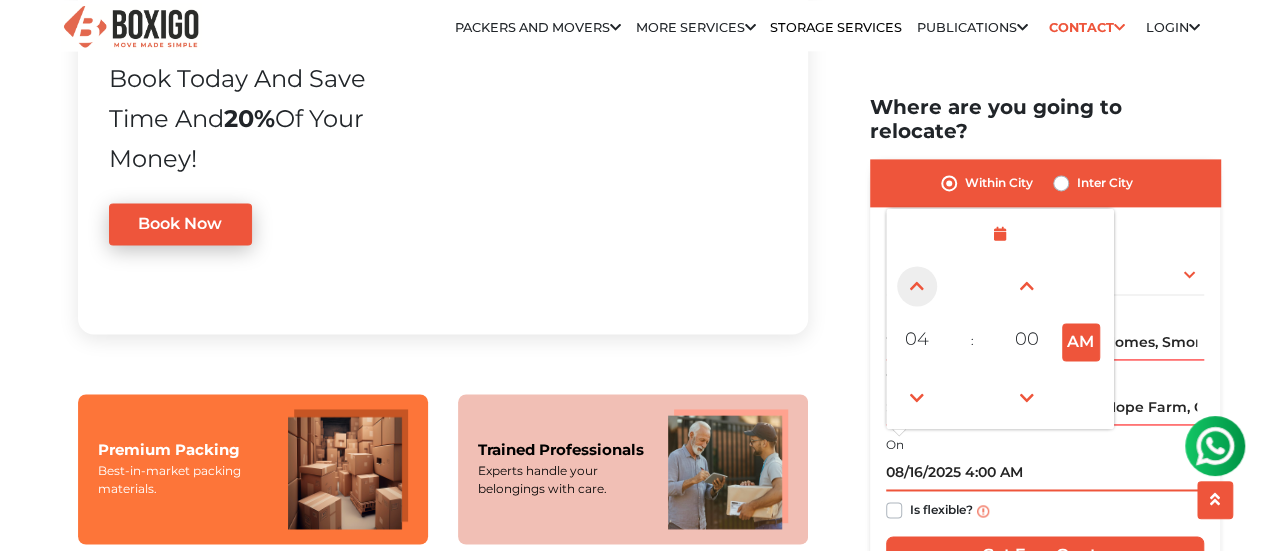 click at bounding box center (917, 286) 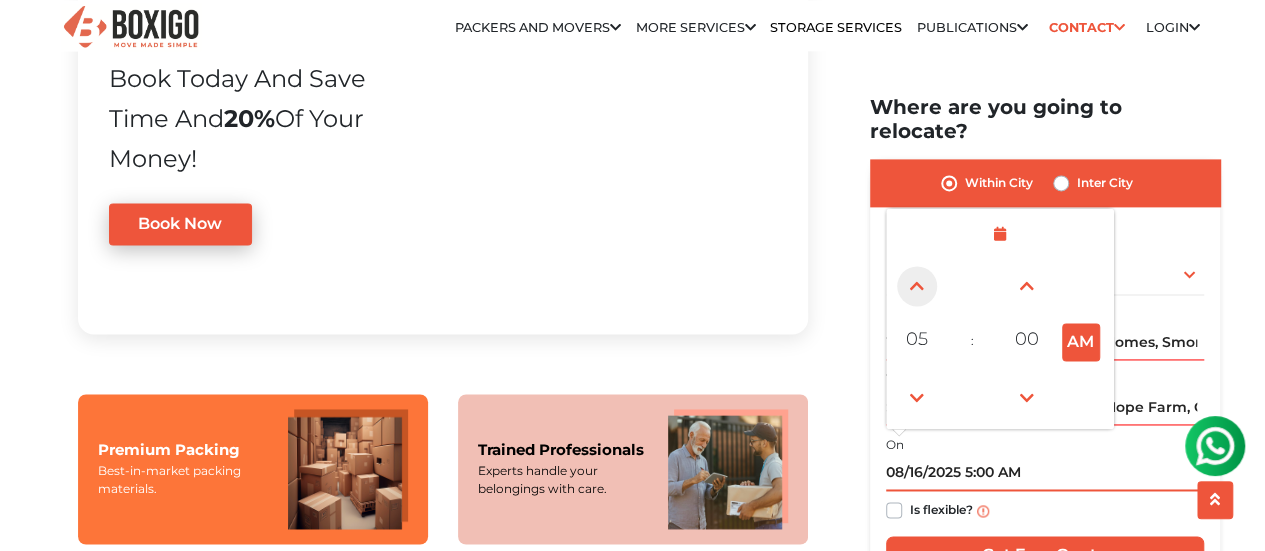 click at bounding box center (917, 286) 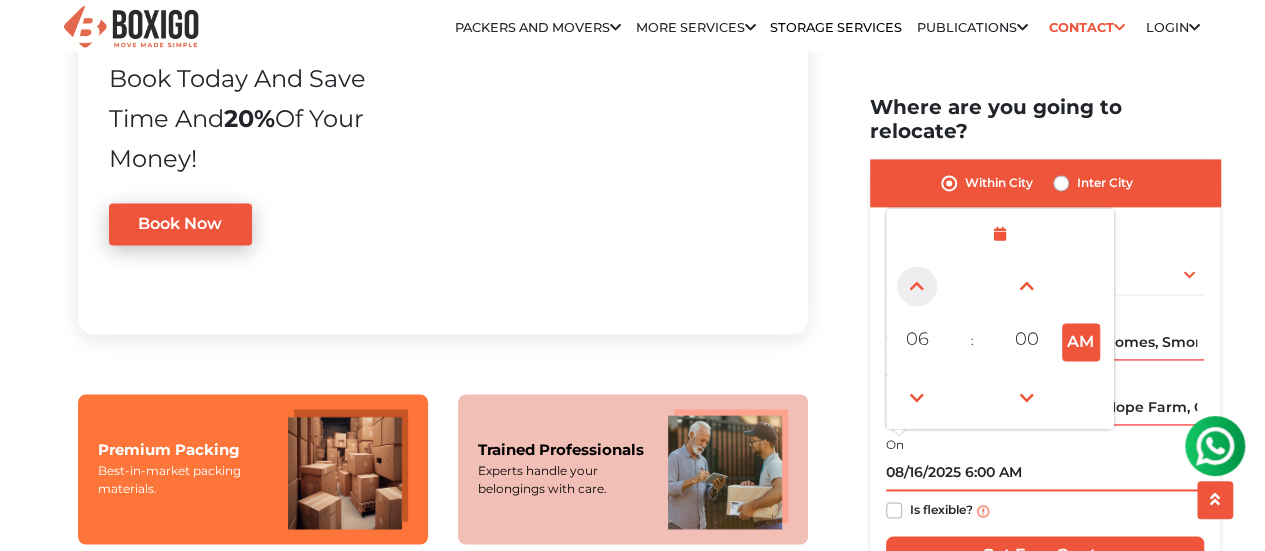 click at bounding box center (917, 286) 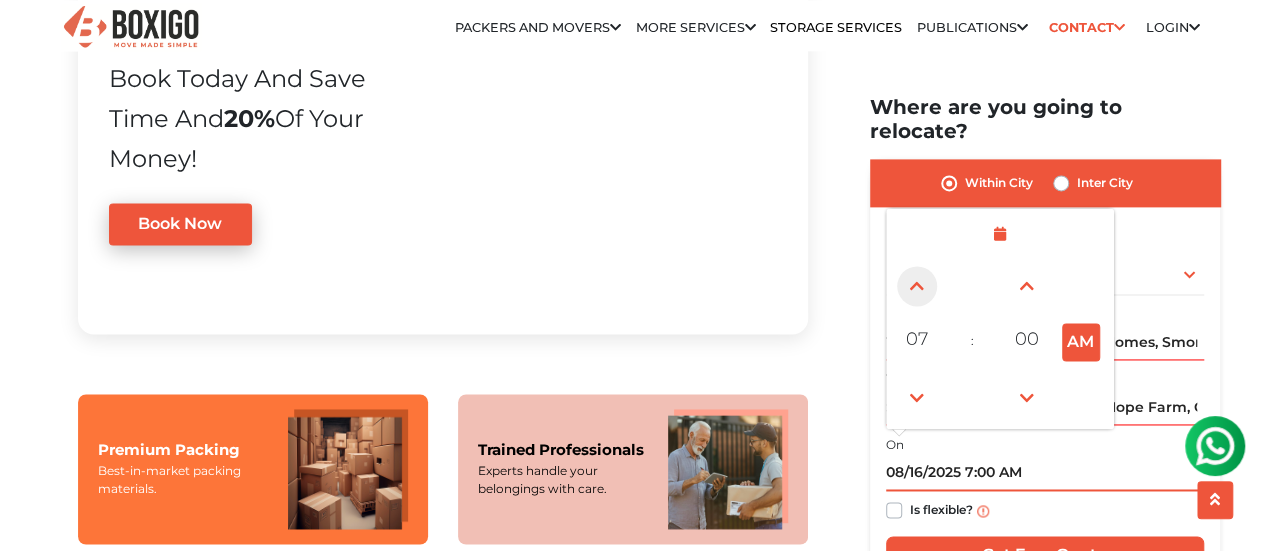 click at bounding box center (917, 286) 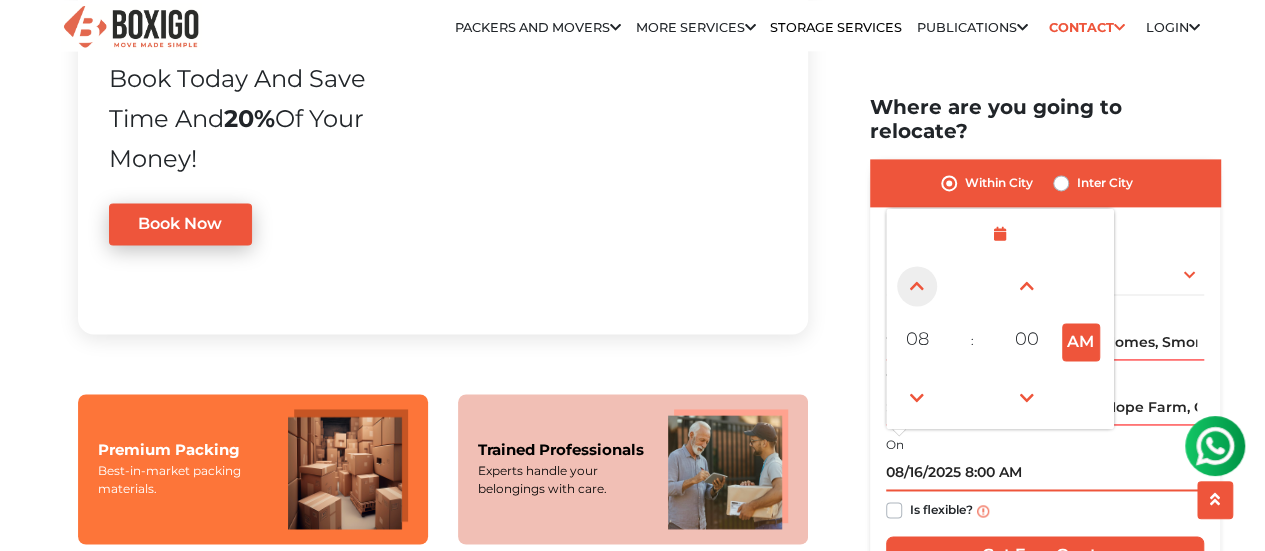 click at bounding box center (917, 286) 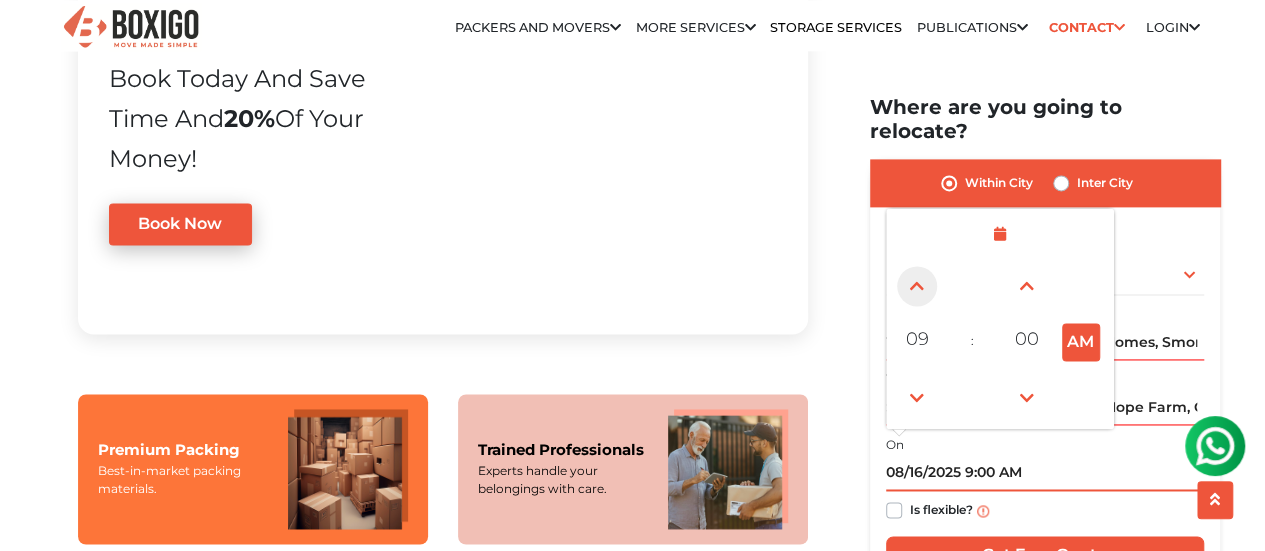 click at bounding box center (917, 286) 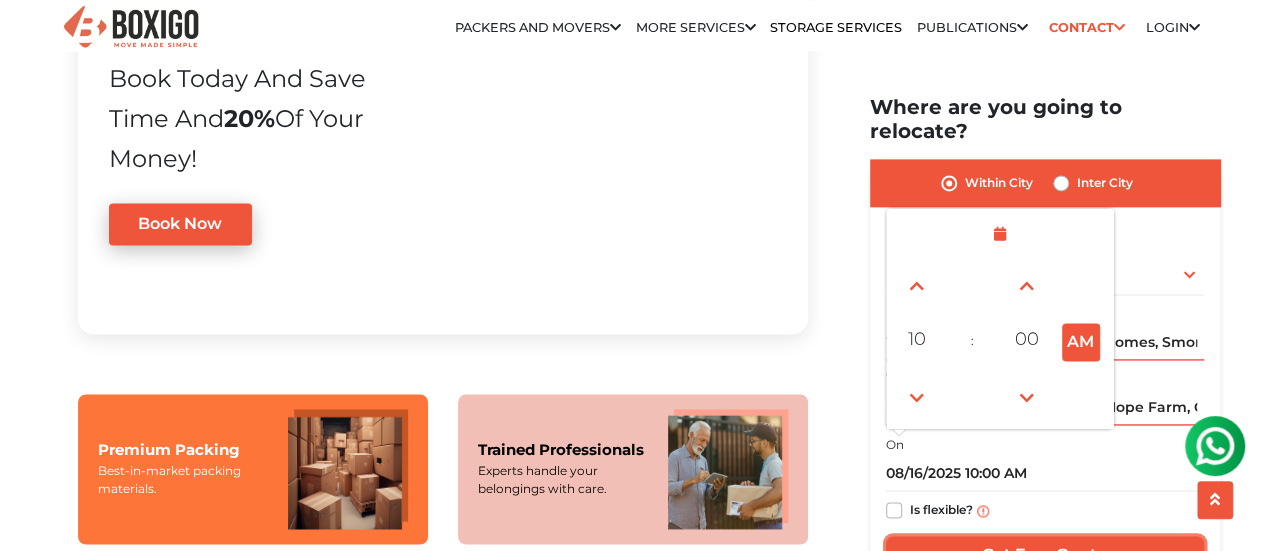 click on "Get Free Quote" at bounding box center [1045, 556] 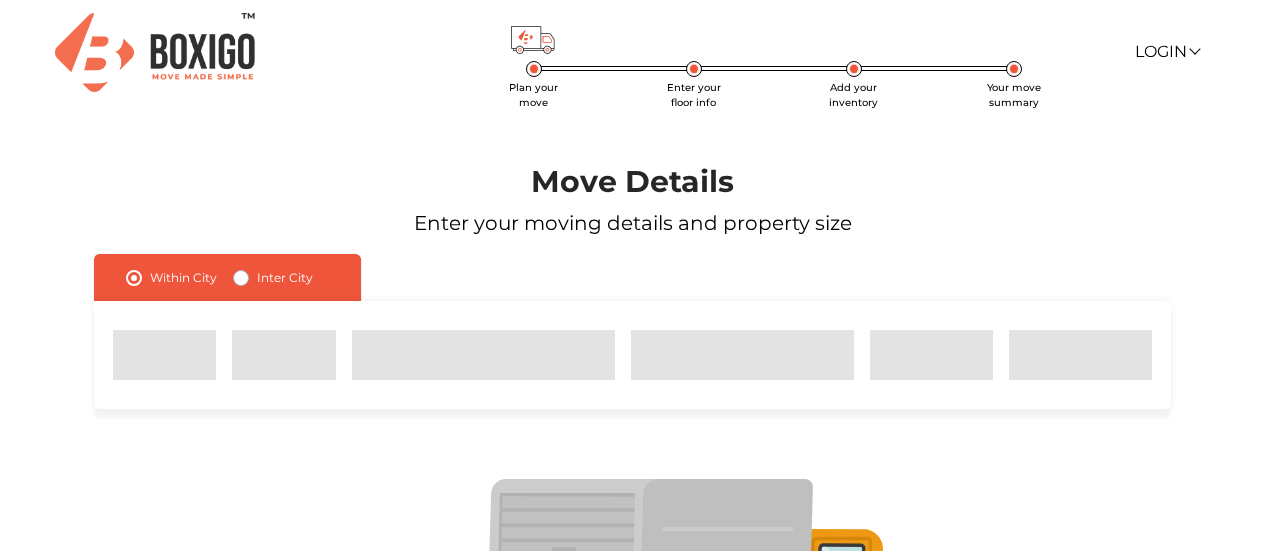 scroll, scrollTop: 102, scrollLeft: 0, axis: vertical 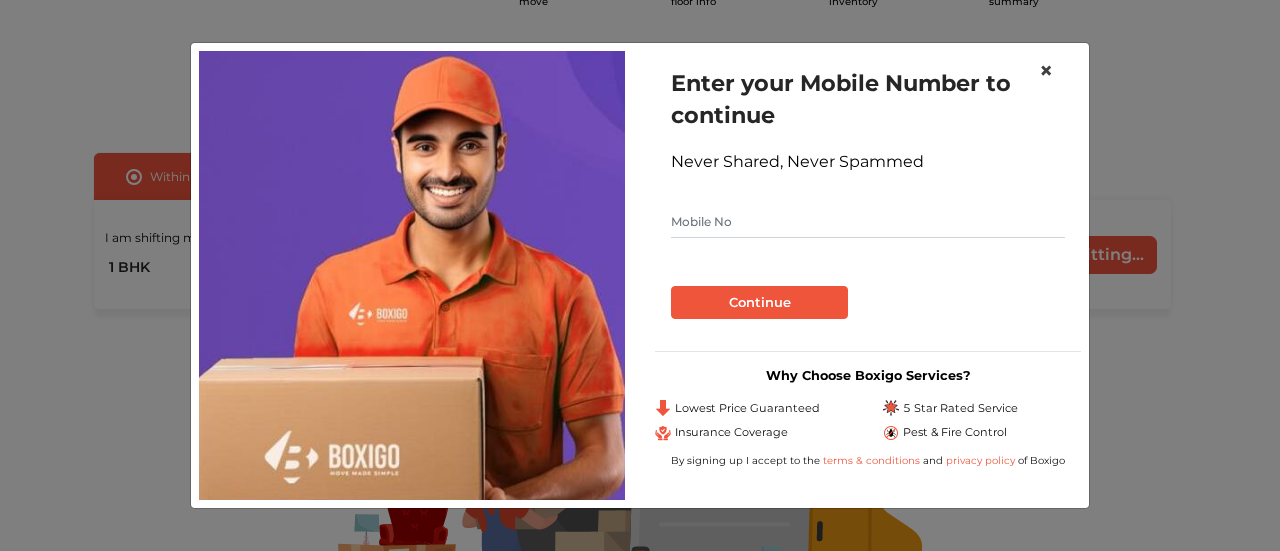 click on "×" at bounding box center [1046, 71] 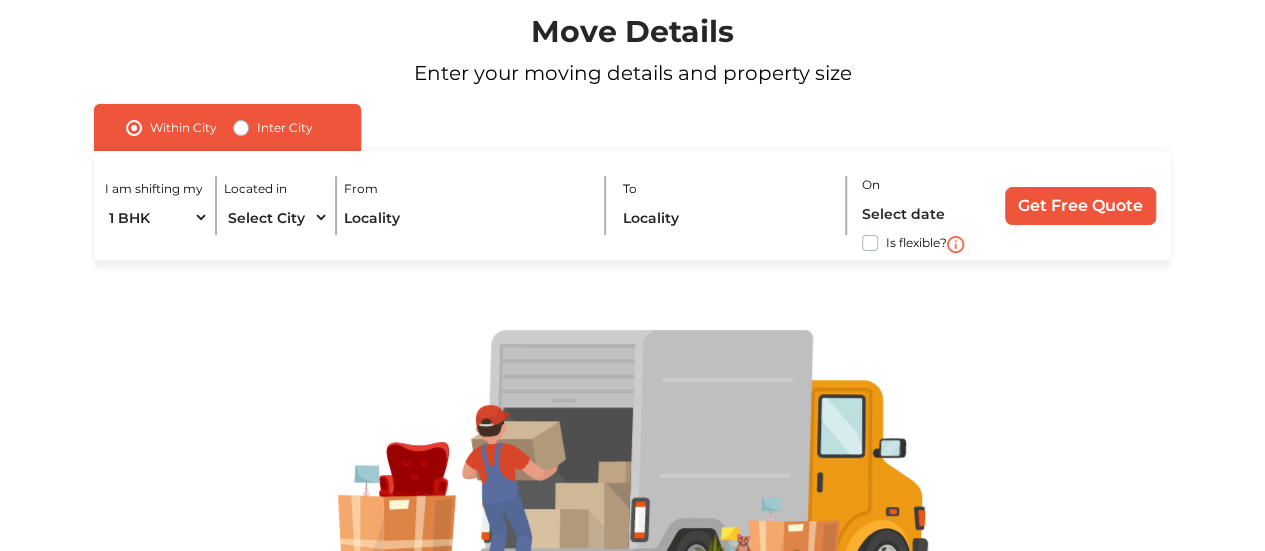 scroll, scrollTop: 140, scrollLeft: 0, axis: vertical 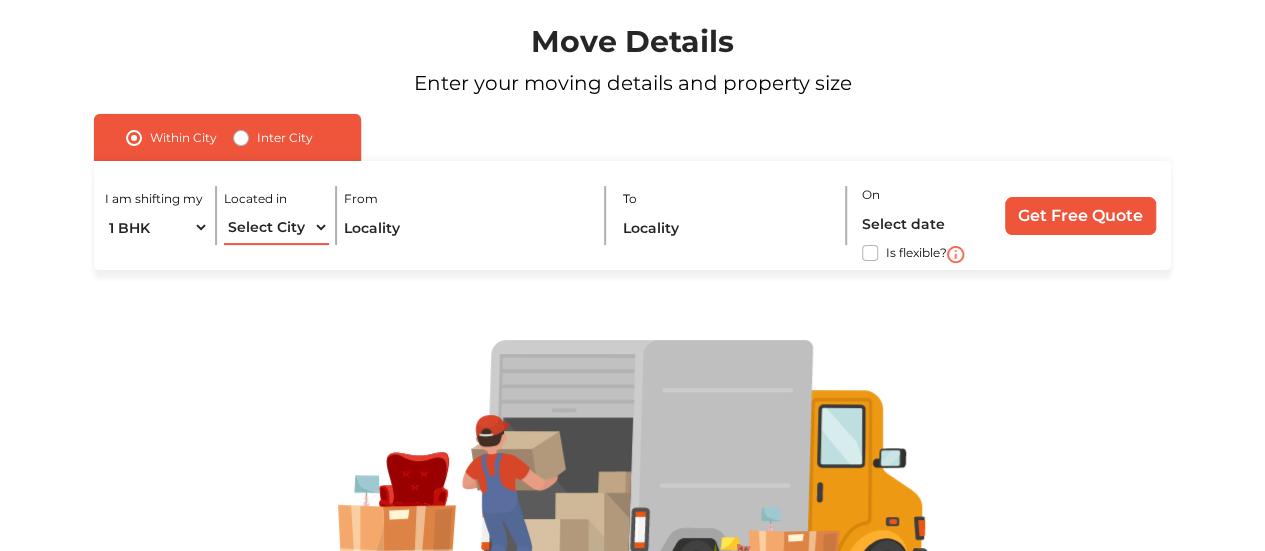 click on "Select City Bangalore Bengaluru Bhopal Bhubaneswar Chennai Coimbatore Cuttack Delhi Gulbarga Gurugram Guwahati Hyderabad Indore Jaipur Kalyan & Dombivali Kochi Kolkata Lucknow Madurai Mangalore Mumbai Mysore Navi Mumbai Noida Patna Pune Raipur Secunderabad Siliguri Srirangam Thane Thiruvananthapuram Vijayawada Visakhapatnam Warangal" at bounding box center (276, 227) 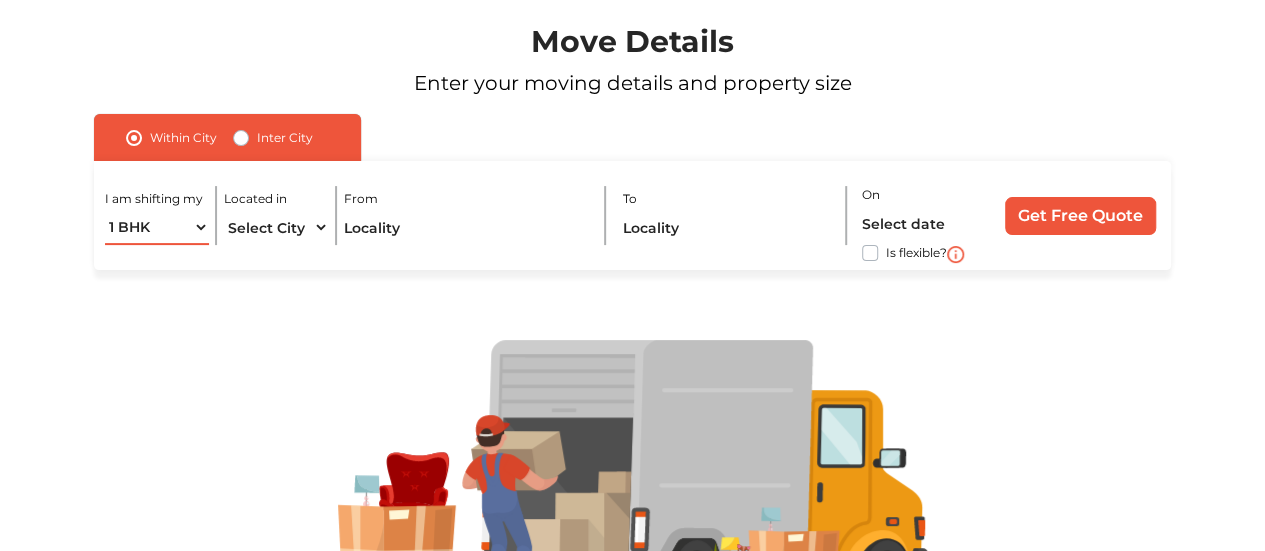 click on "1 BHK 2 BHK 3 BHK 3 + BHK FEW ITEMS" at bounding box center [157, 227] 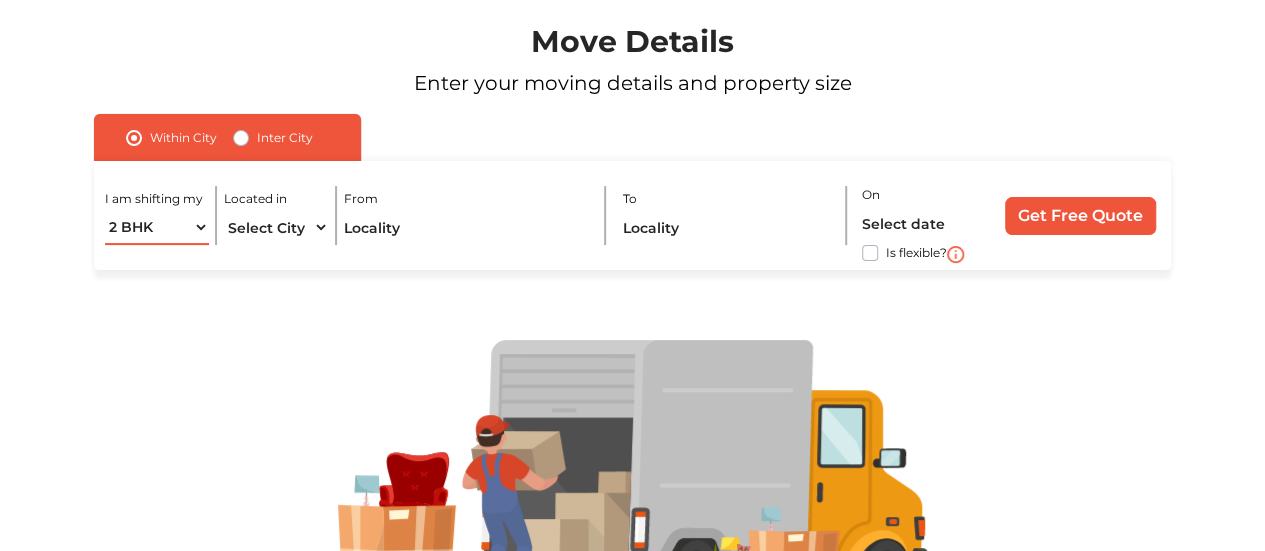 click on "1 BHK 2 BHK 3 BHK 3 + BHK FEW ITEMS" at bounding box center (157, 227) 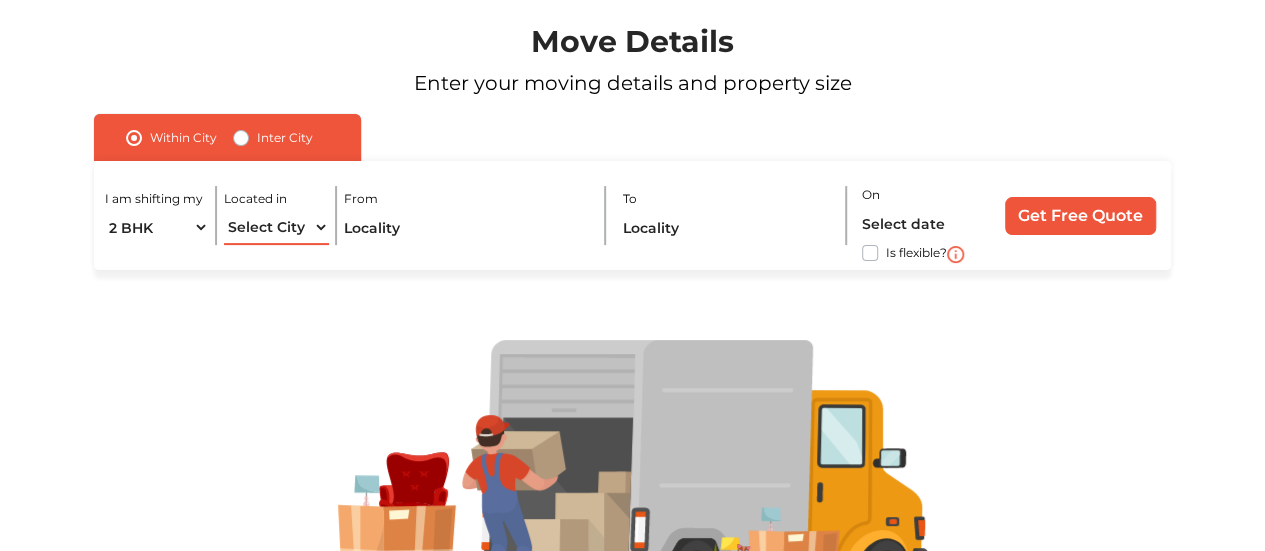 click on "Select City Bangalore Bengaluru Bhopal Bhubaneswar Chennai Coimbatore Cuttack Delhi Gulbarga Gurugram Guwahati Hyderabad Indore Jaipur Kalyan & Dombivali Kochi Kolkata Lucknow Madurai Mangalore Mumbai Mysore Navi Mumbai Noida Patna Pune Raipur Secunderabad Siliguri Srirangam Thane Thiruvananthapuram Vijayawada Visakhapatnam Warangal" at bounding box center (276, 227) 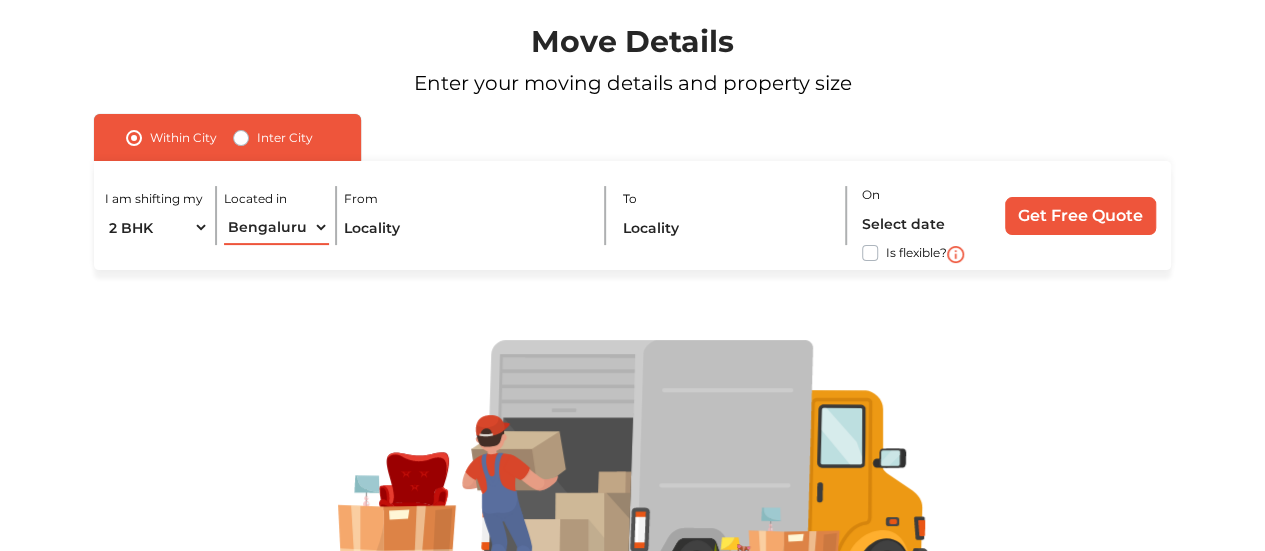 click on "Select City Bangalore Bengaluru Bhopal Bhubaneswar Chennai Coimbatore Cuttack Delhi Gulbarga Gurugram Guwahati Hyderabad Indore Jaipur Kalyan & Dombivali Kochi Kolkata Lucknow Madurai Mangalore Mumbai Mysore Navi Mumbai Noida Patna Pune Raipur Secunderabad Siliguri Srirangam Thane Thiruvananthapuram Vijayawada Visakhapatnam Warangal" at bounding box center [276, 227] 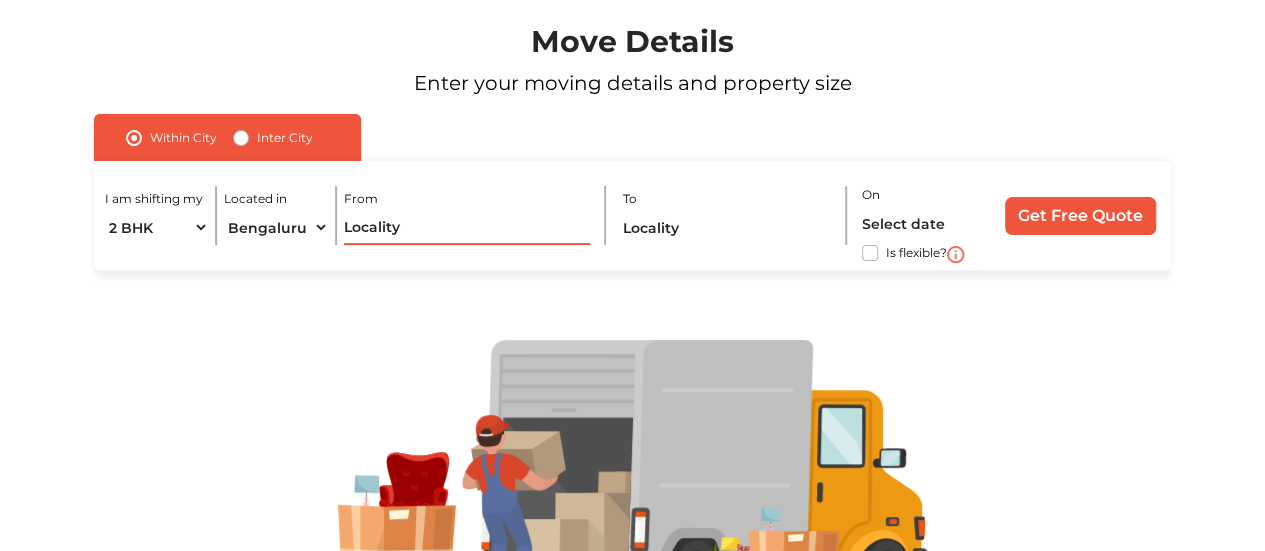 click at bounding box center [467, 227] 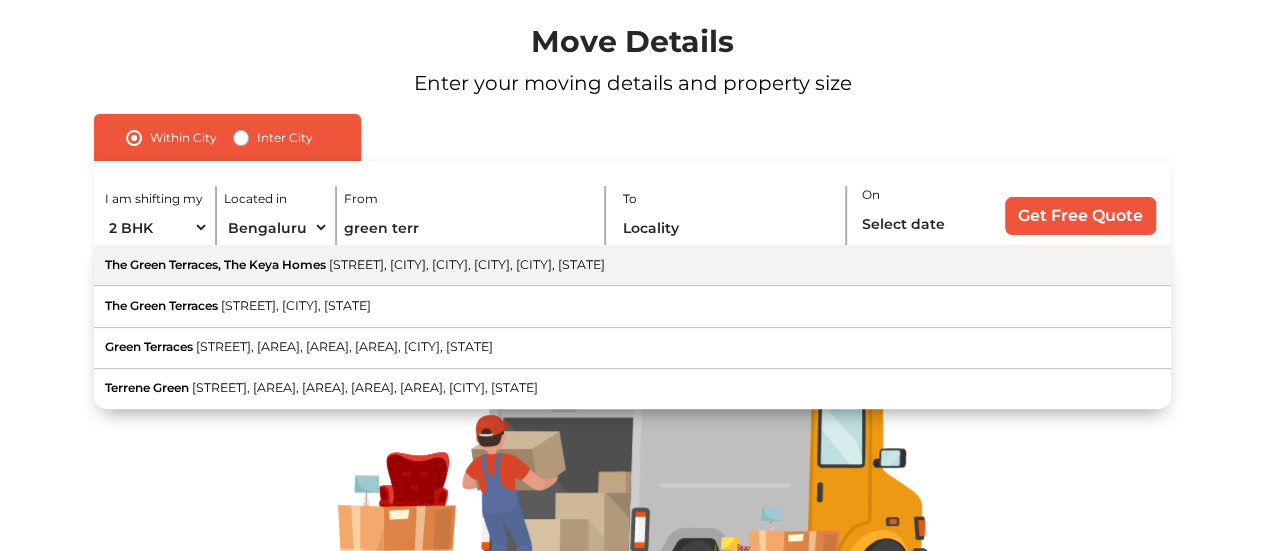 click on "Smondoville Road, Neotown, Electronic City, [CITY], [CITY], [STATE]" at bounding box center [467, 264] 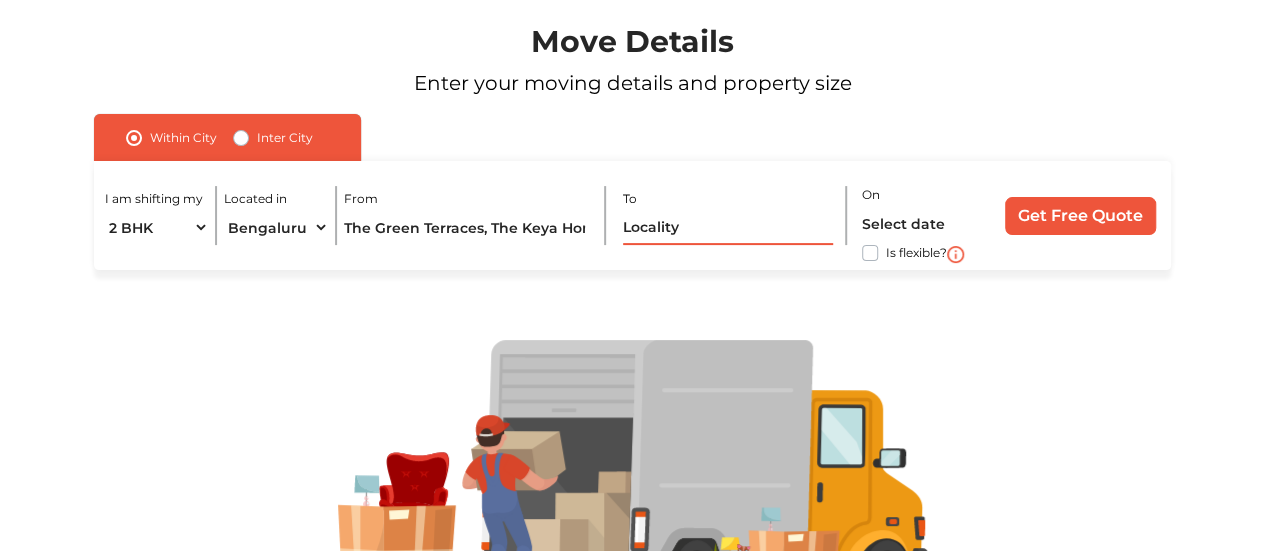 click at bounding box center [728, 227] 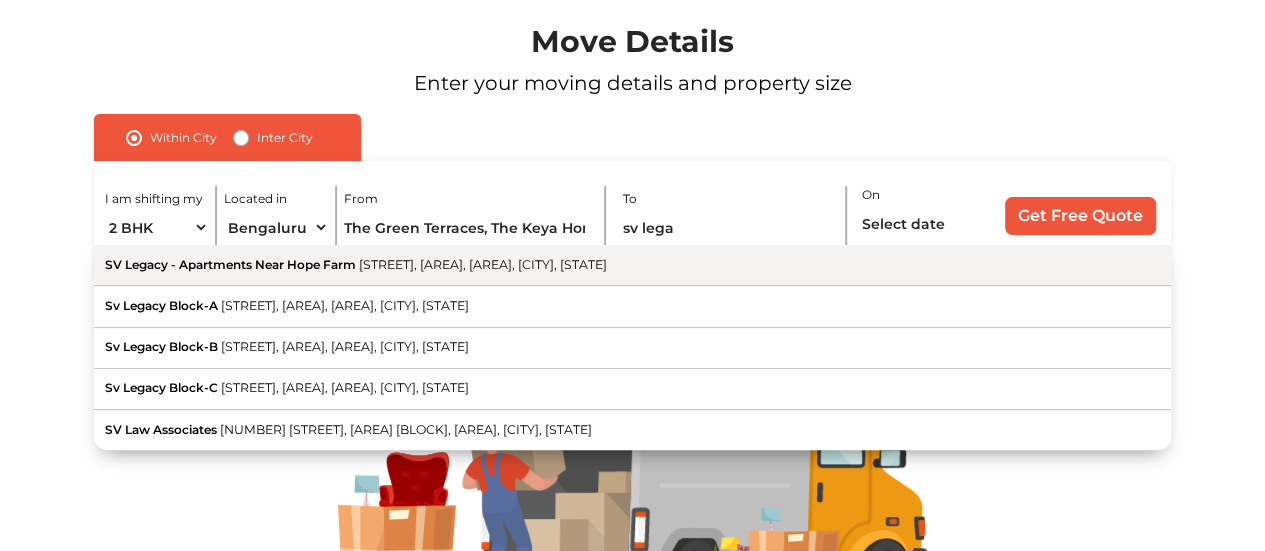 click on "Channasandra Main Road, Pattandur Agrahara, Whitefield, [CITY], [STATE]" at bounding box center (483, 264) 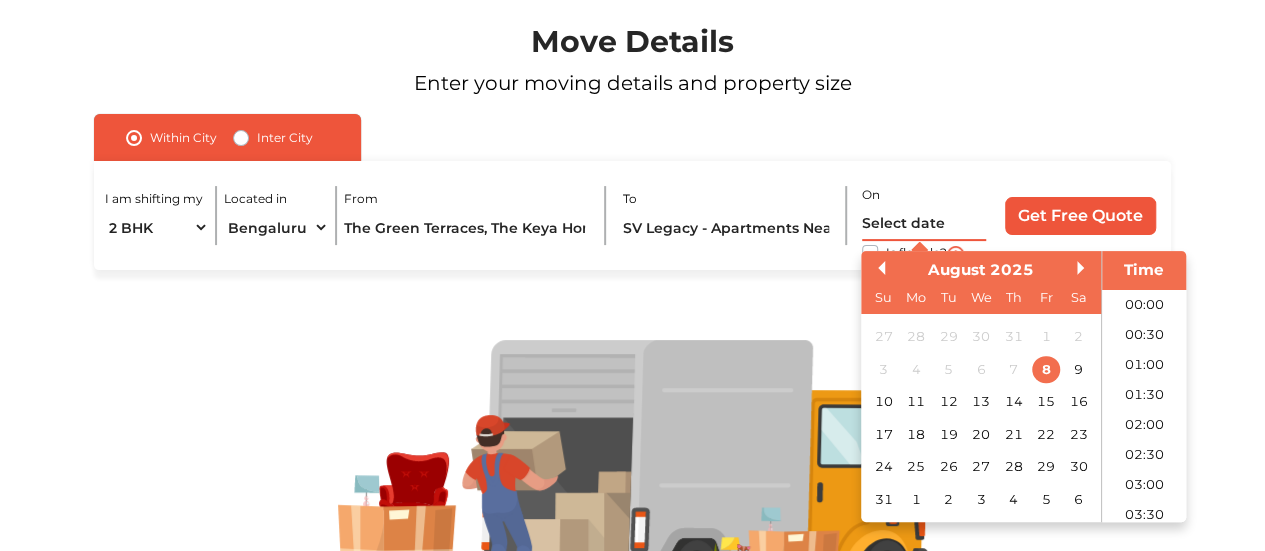 click at bounding box center [924, 223] 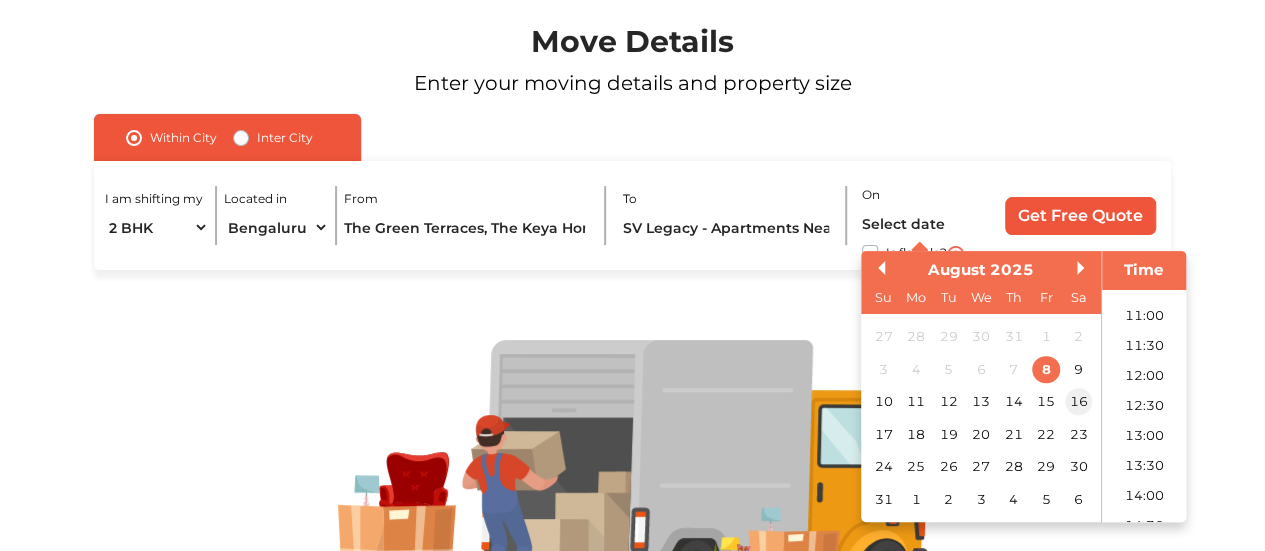 click on "16" at bounding box center [1078, 402] 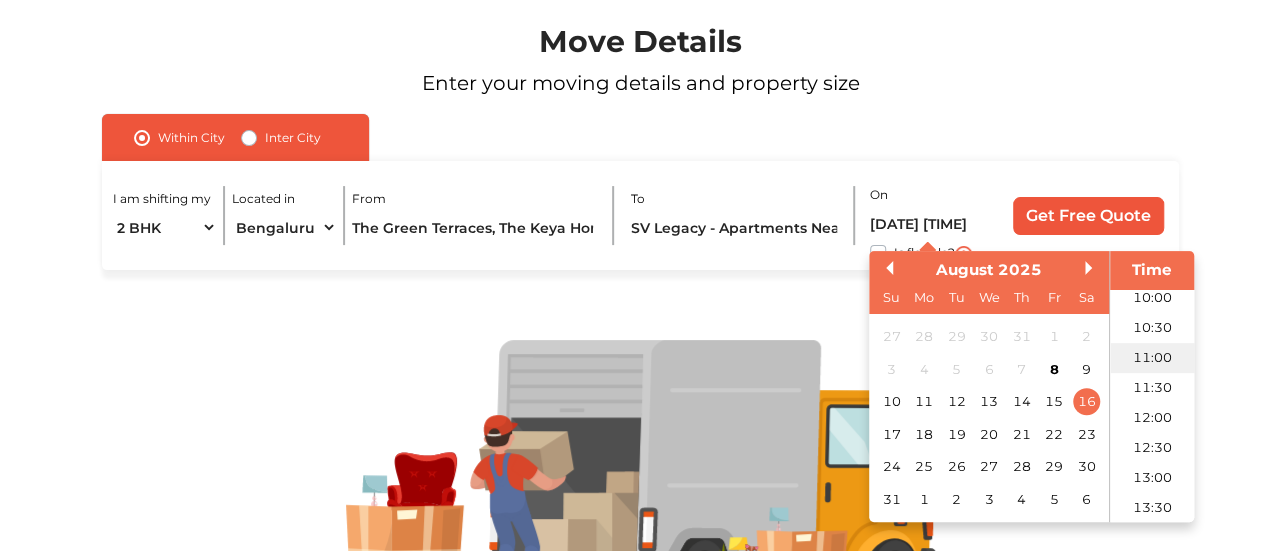 scroll, scrollTop: 605, scrollLeft: 0, axis: vertical 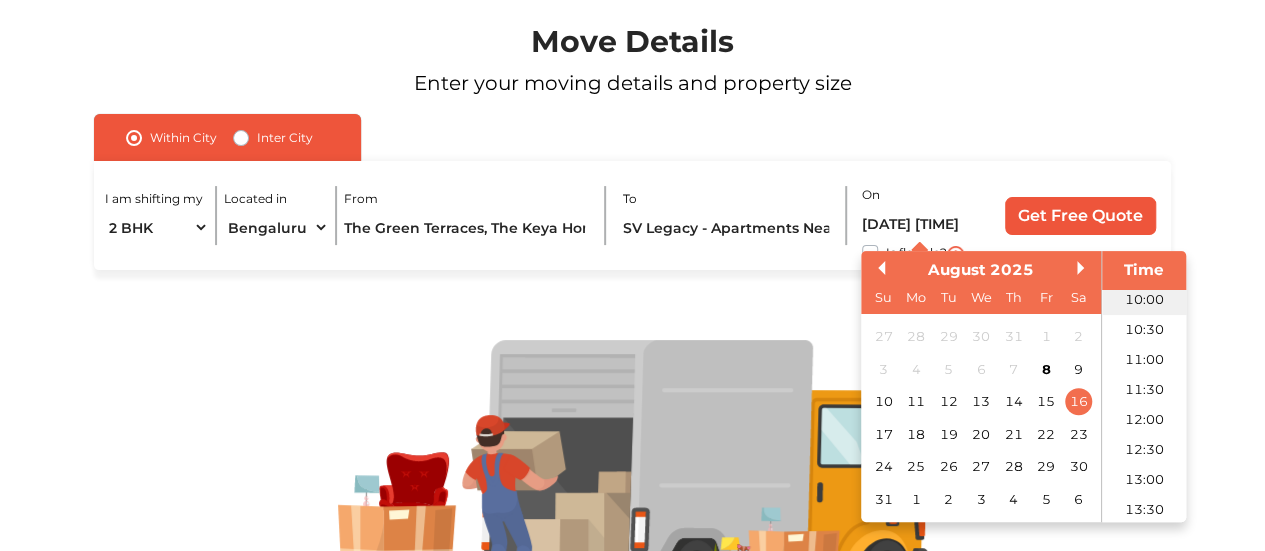 click on "10:00" at bounding box center (1144, 300) 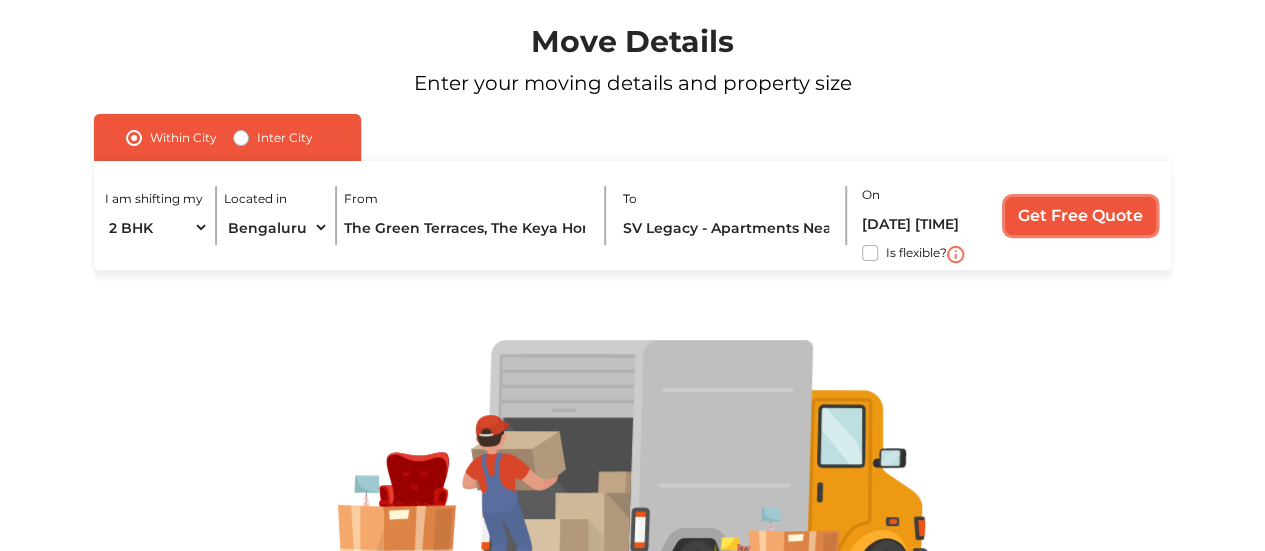 click on "Get Free Quote" at bounding box center [1080, 216] 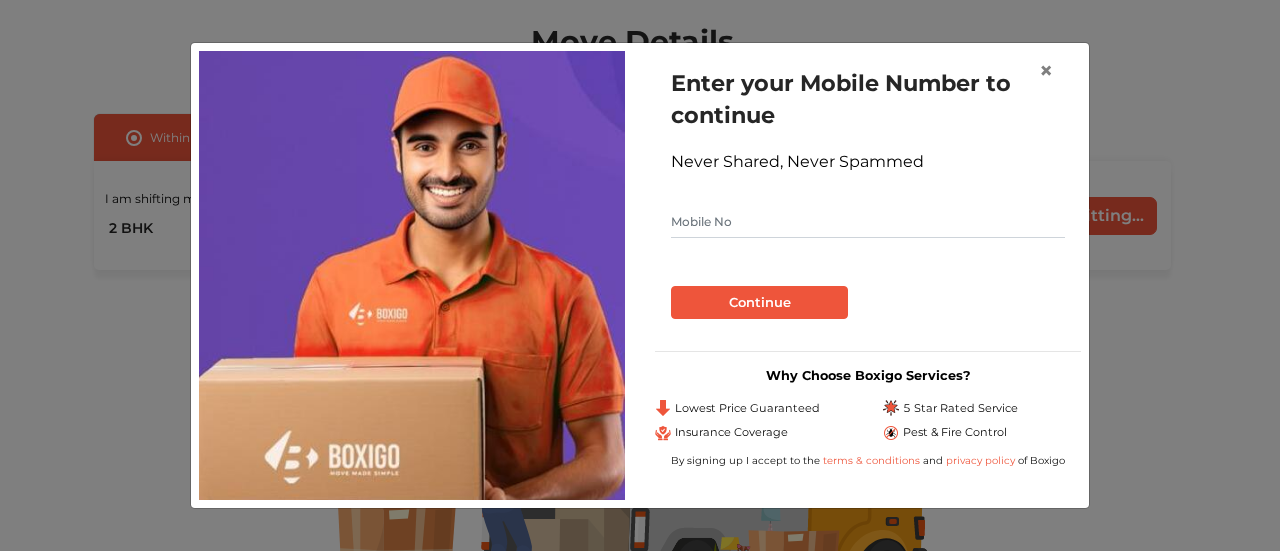 click at bounding box center [868, 222] 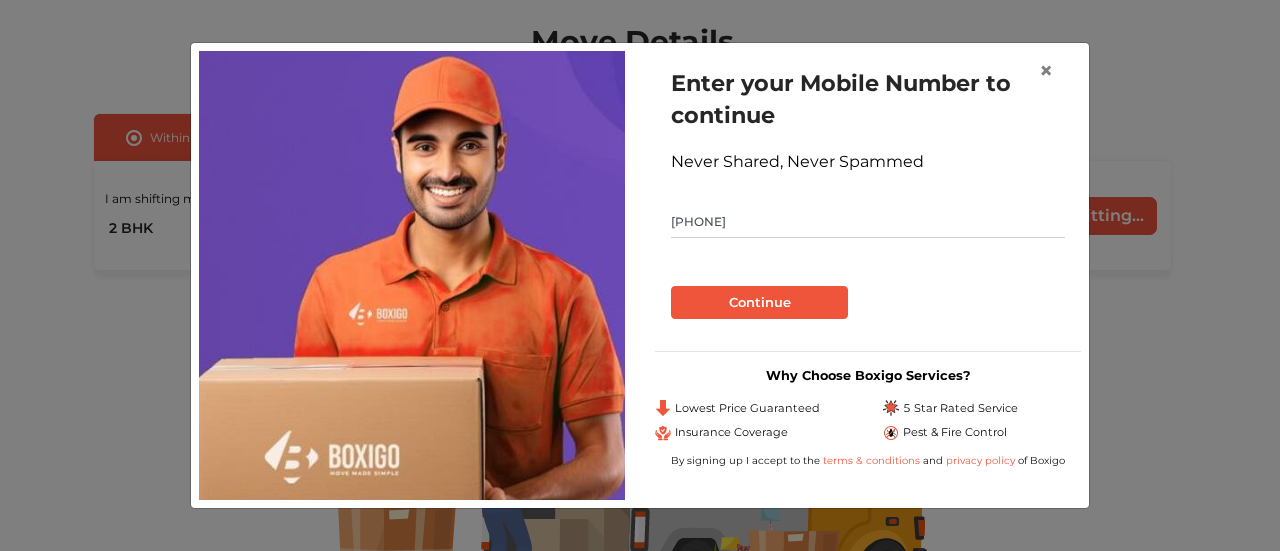 type on "8971327451" 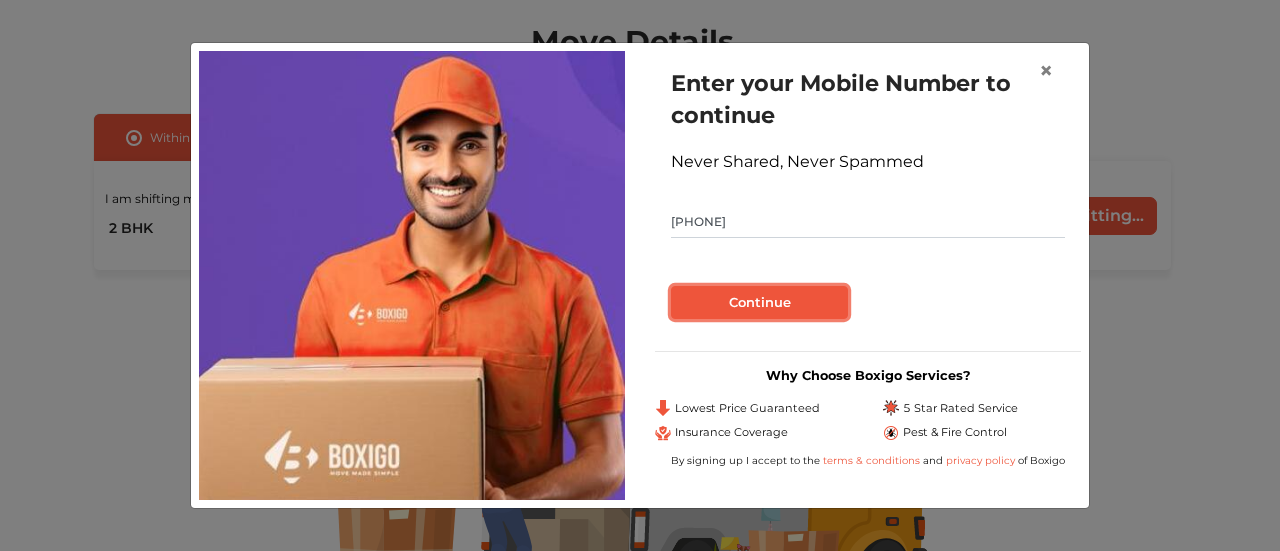click on "Continue" at bounding box center [759, 303] 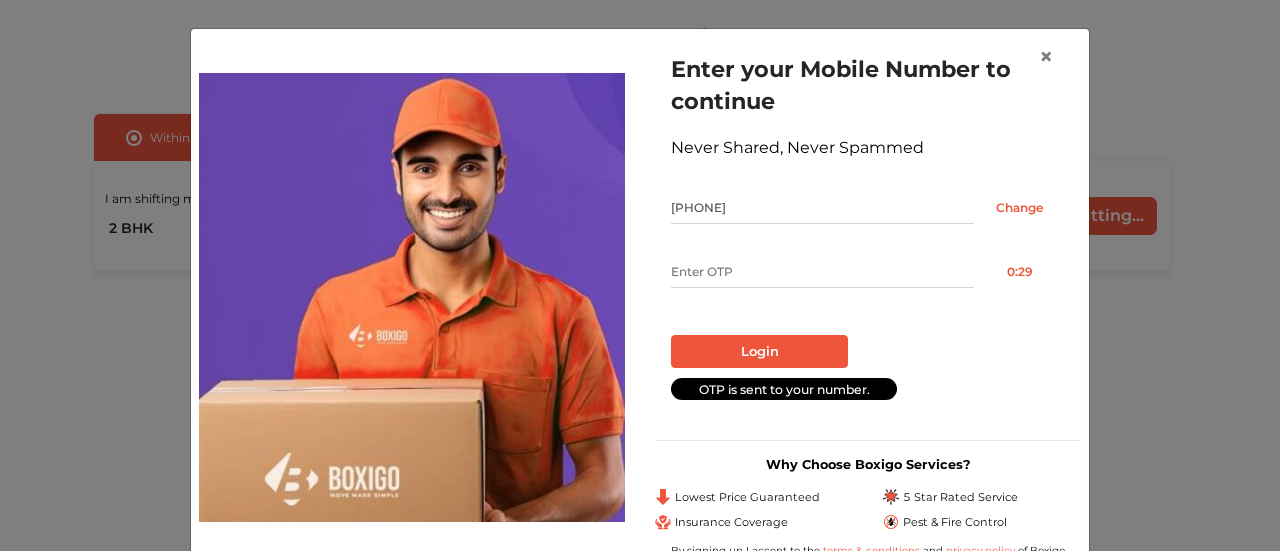 click at bounding box center (822, 272) 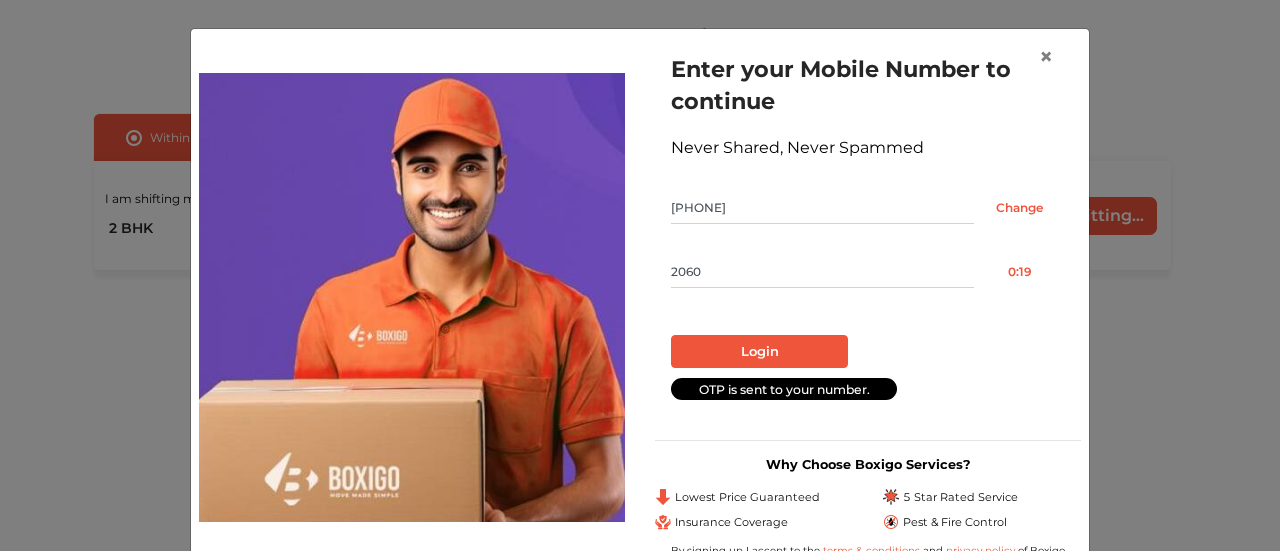 type on "2060" 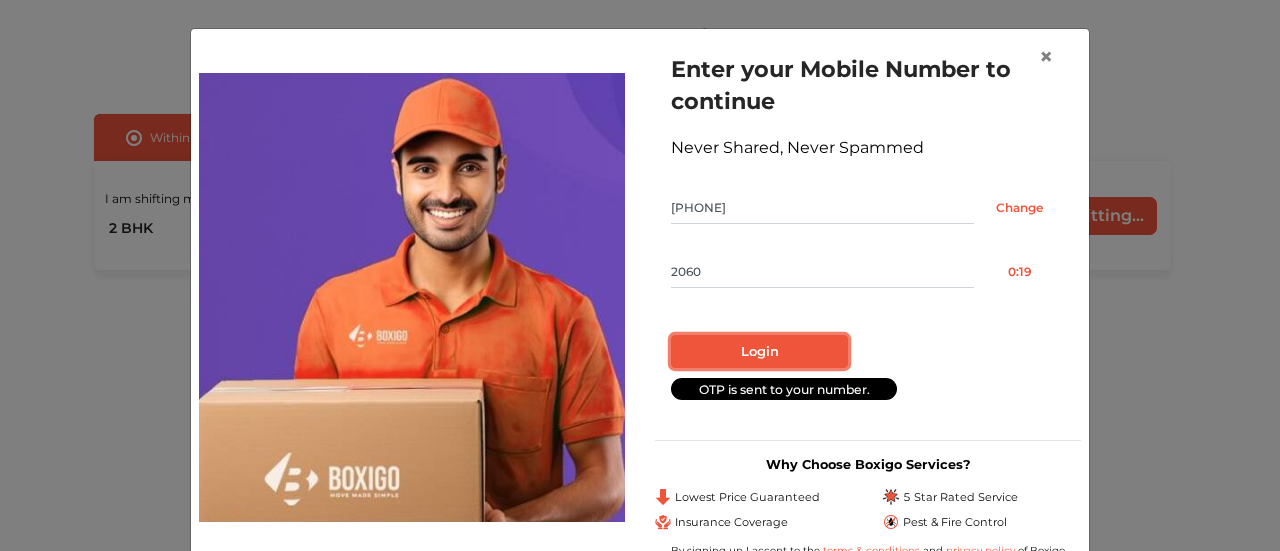 click on "Login" at bounding box center (759, 352) 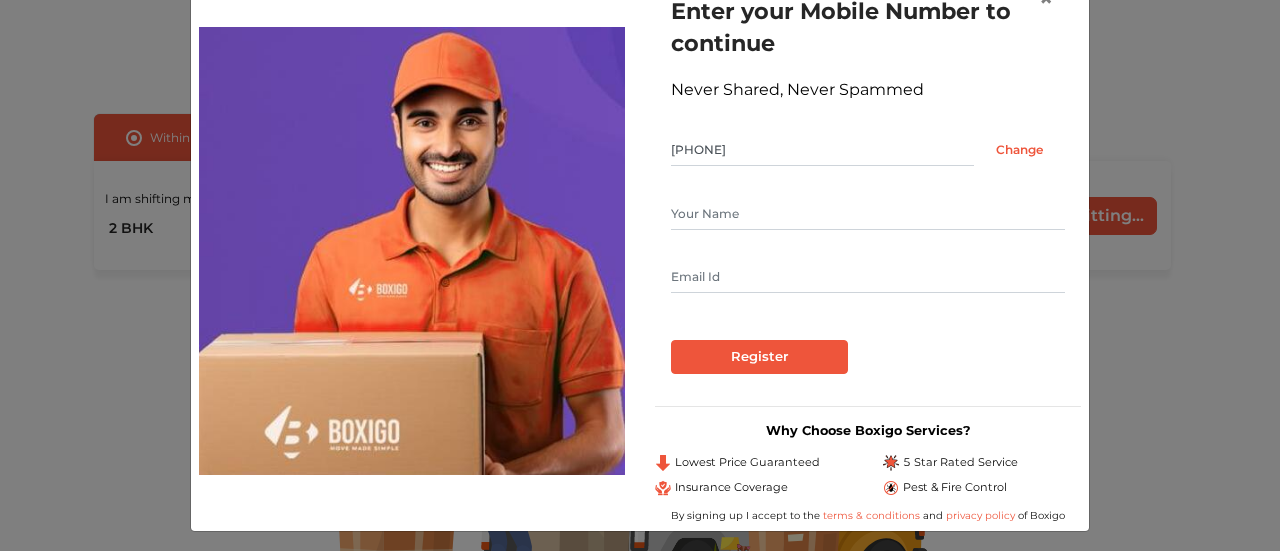 scroll, scrollTop: 65, scrollLeft: 0, axis: vertical 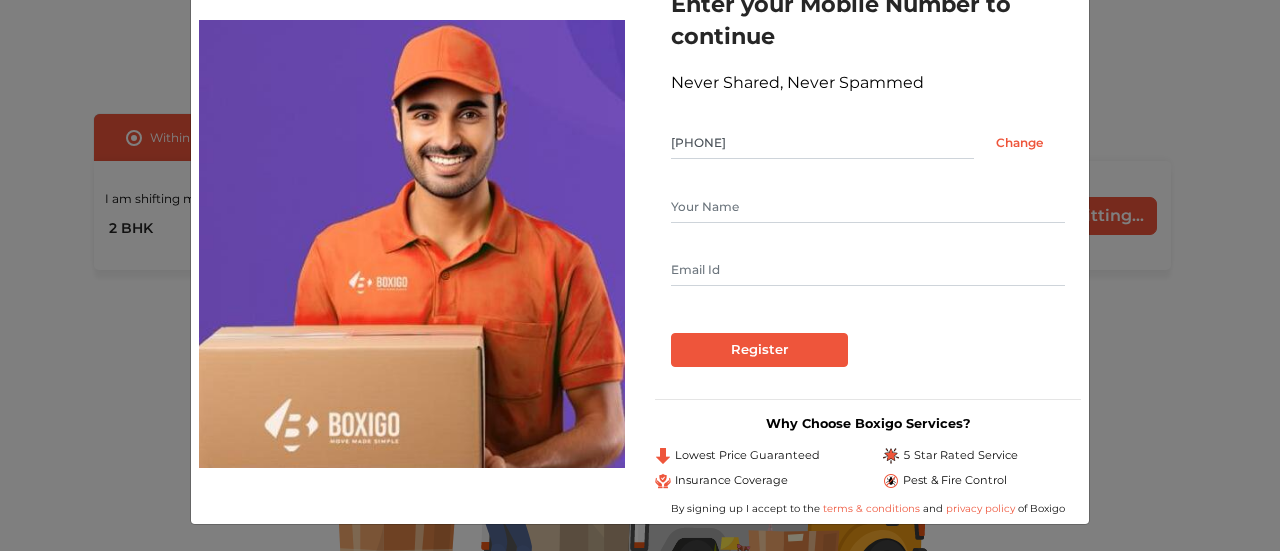 click at bounding box center (868, 207) 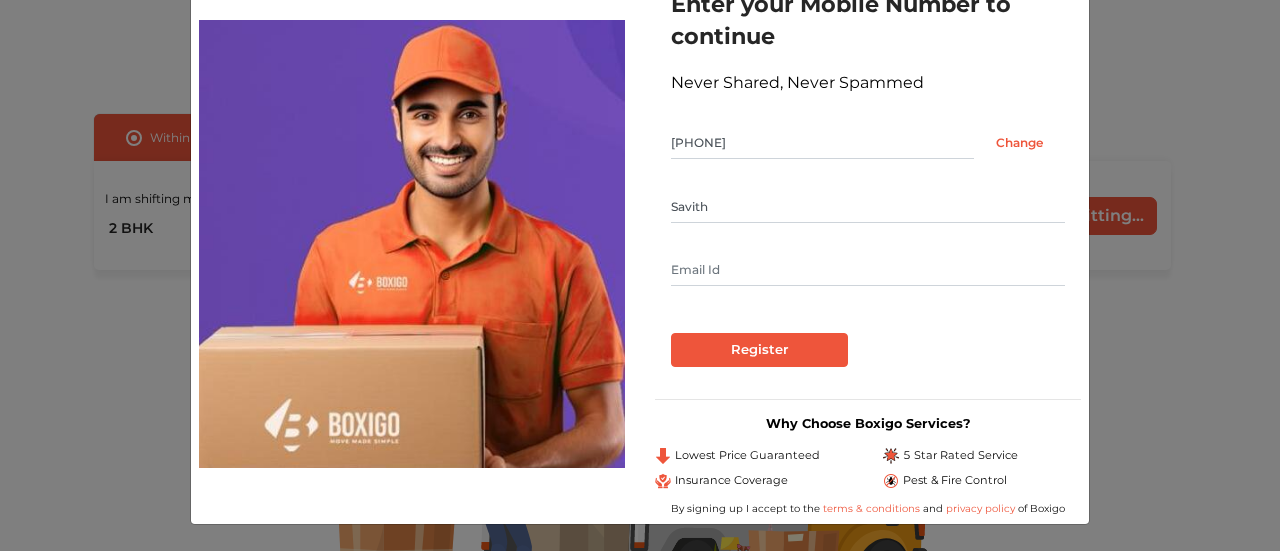 type on "Savith" 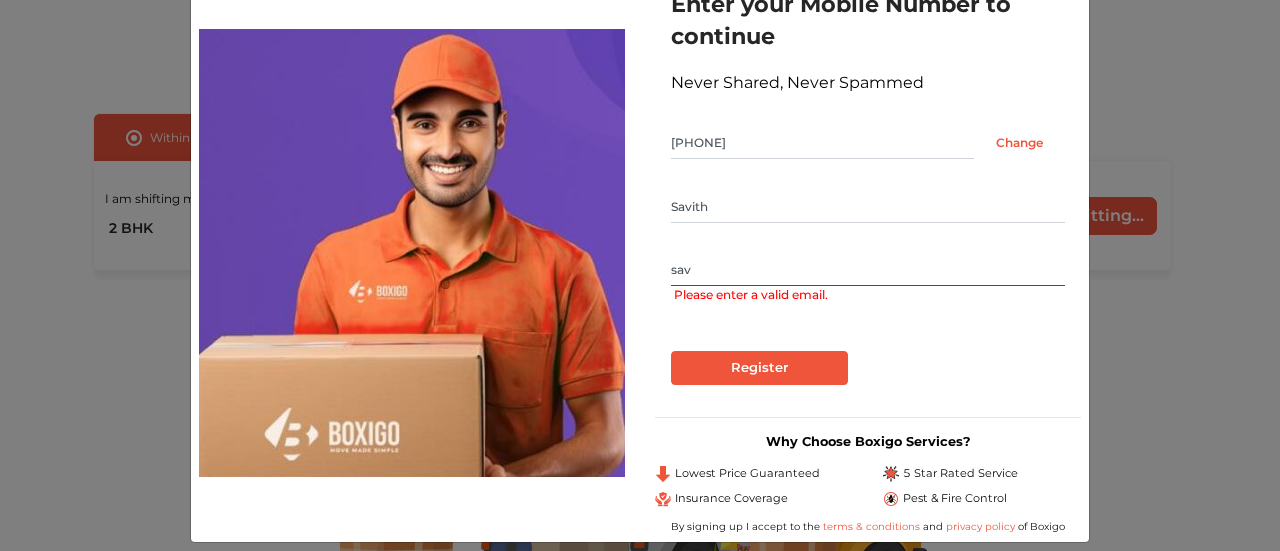 type on "savithsatheesh@gmail.com" 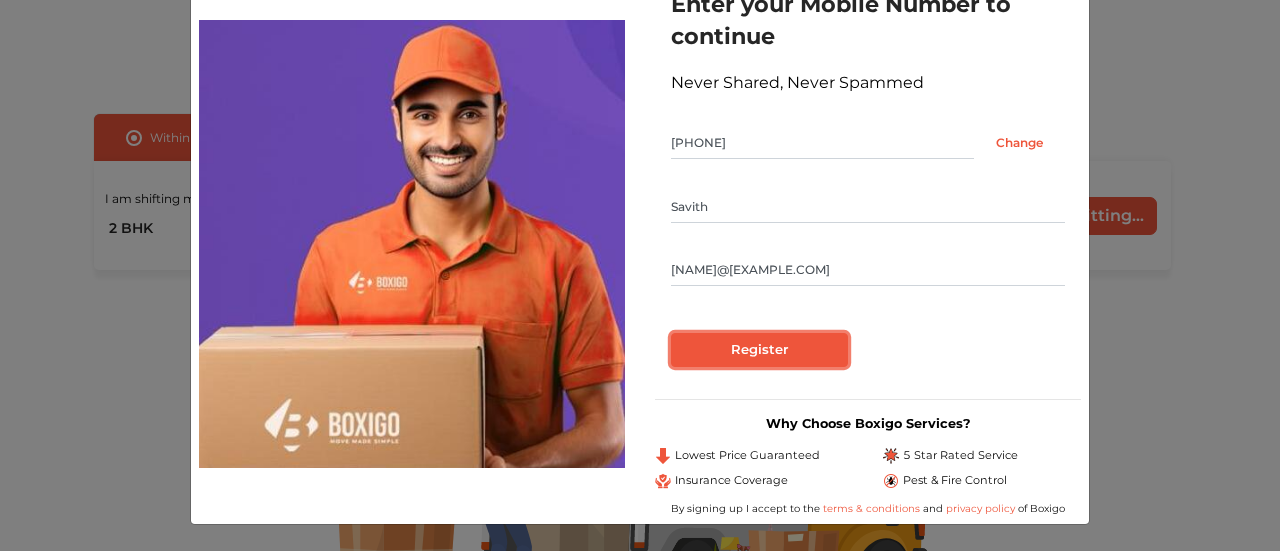 click on "Register" at bounding box center [759, 350] 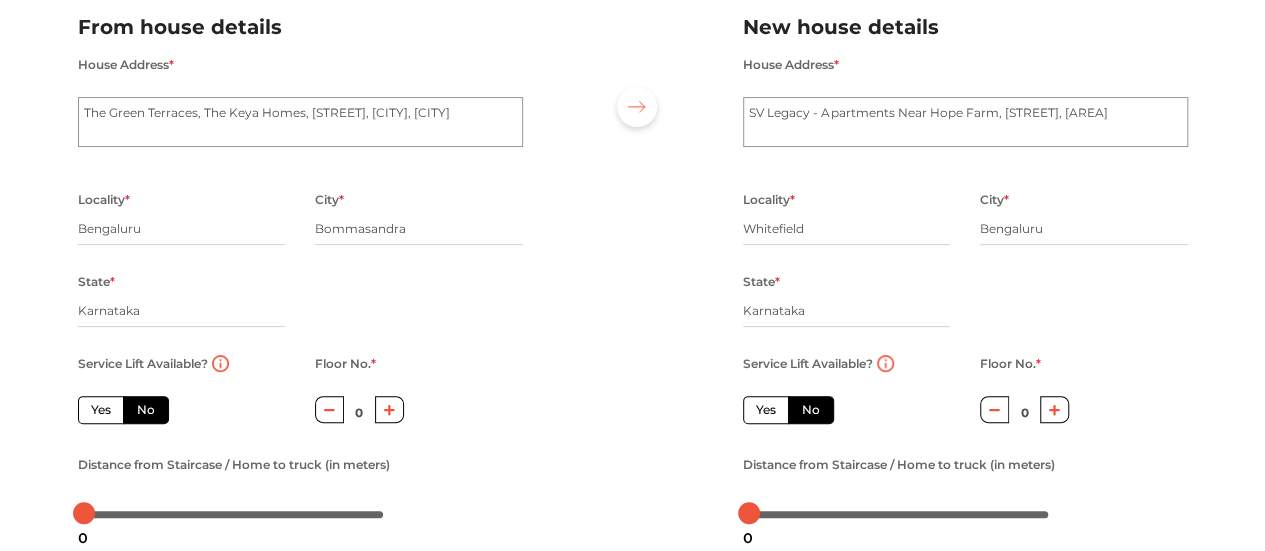 scroll, scrollTop: 150, scrollLeft: 0, axis: vertical 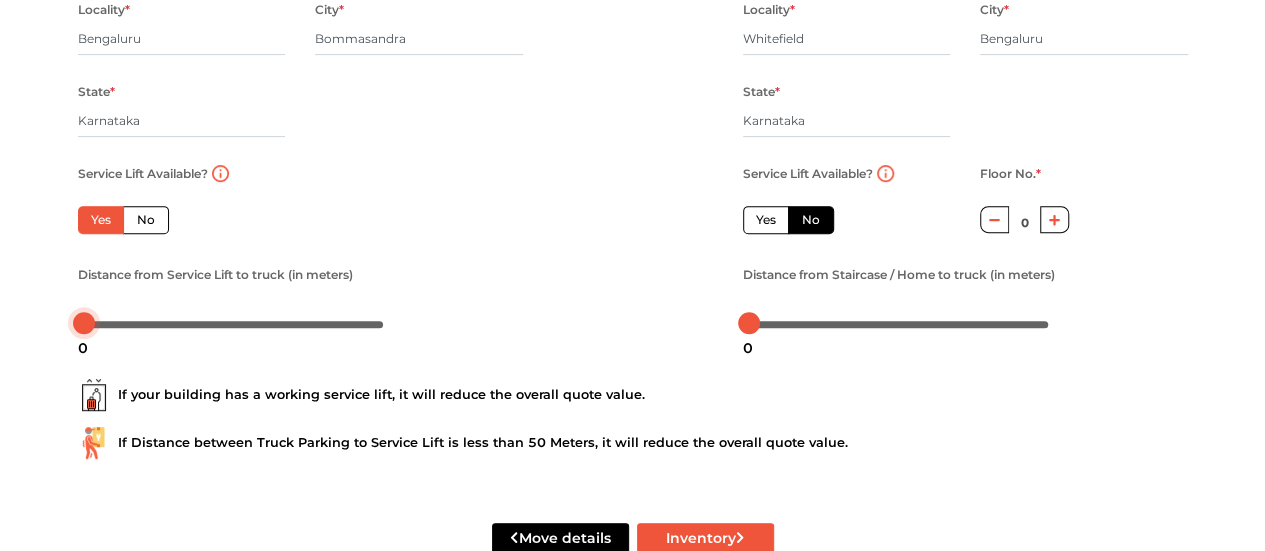 drag, startPoint x: 85, startPoint y: 329, endPoint x: 69, endPoint y: 330, distance: 16.03122 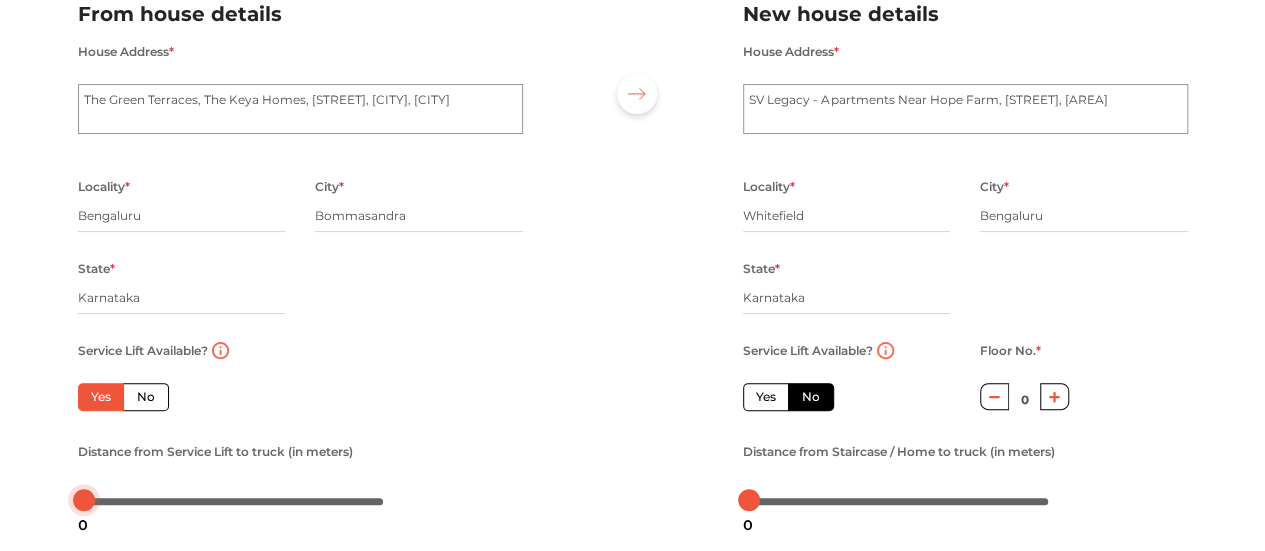scroll, scrollTop: 176, scrollLeft: 0, axis: vertical 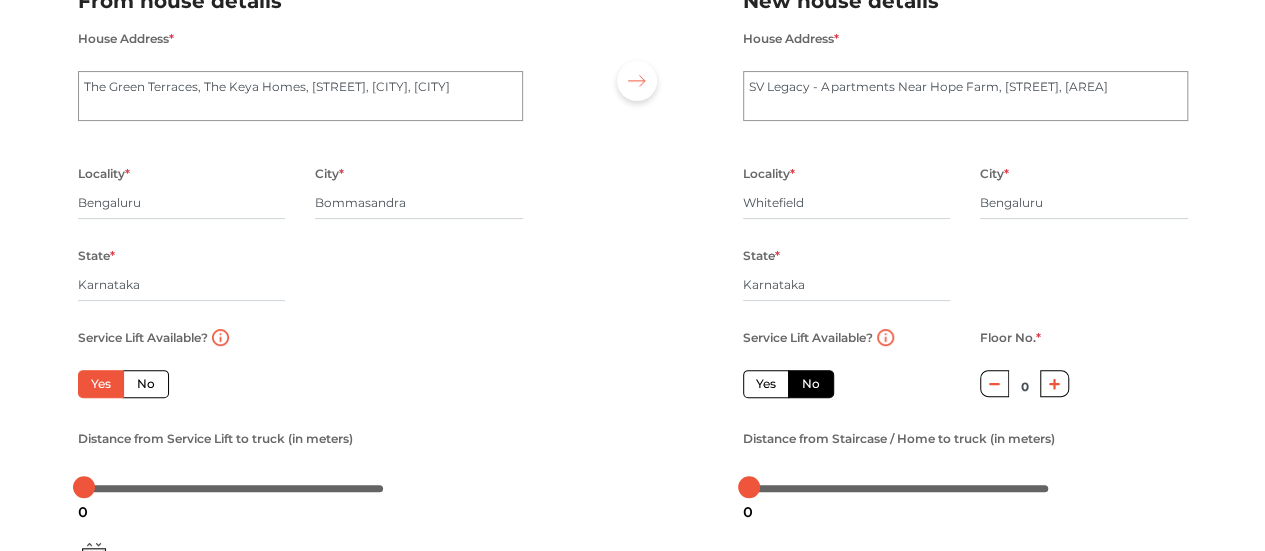 click on "Yes" at bounding box center [766, 384] 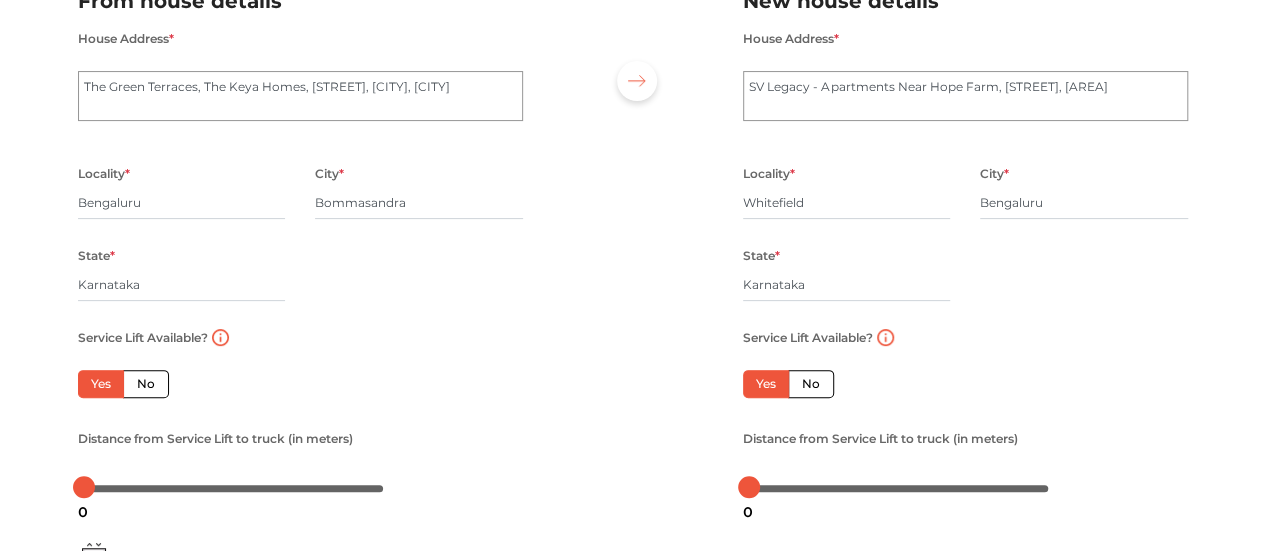 scroll, scrollTop: 298, scrollLeft: 0, axis: vertical 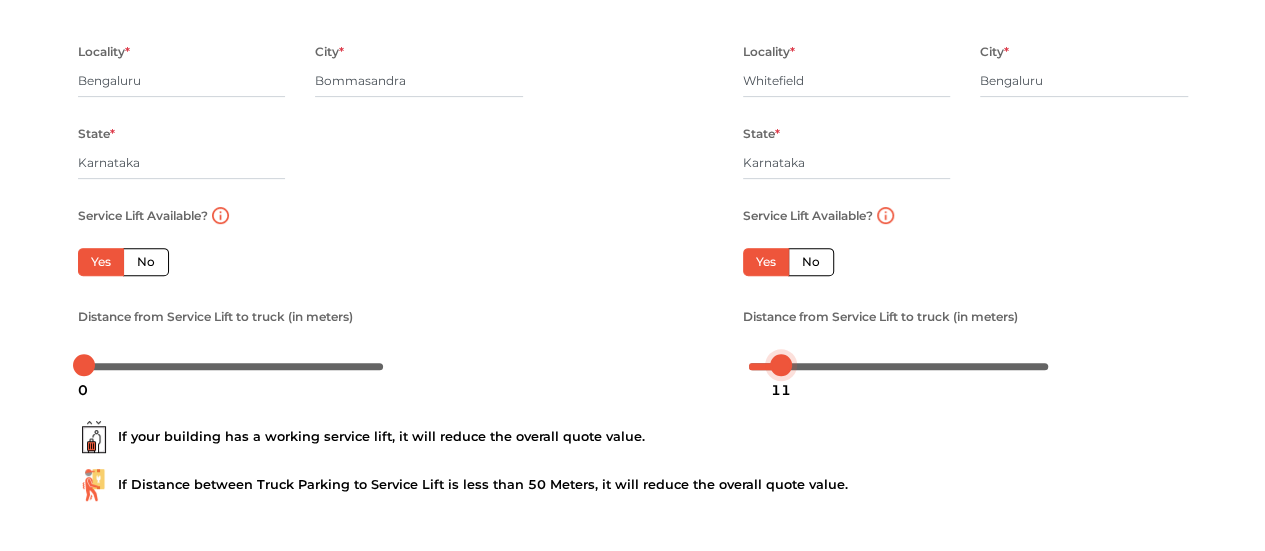 drag, startPoint x: 750, startPoint y: 370, endPoint x: 782, endPoint y: 366, distance: 32.24903 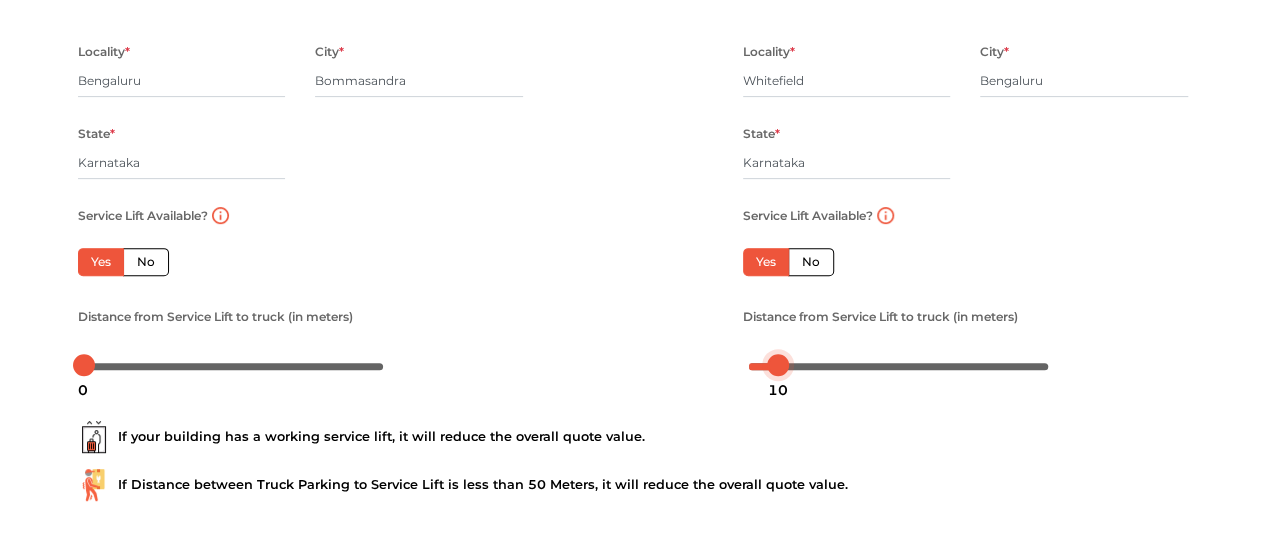 click at bounding box center [778, 365] 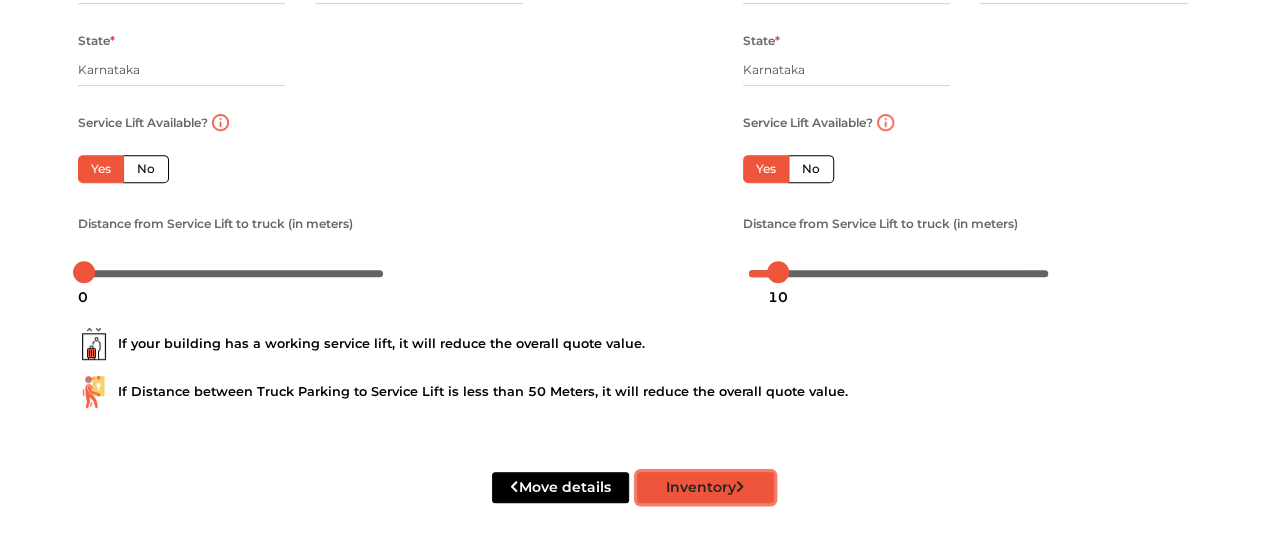 click on "Inventory" at bounding box center [705, 487] 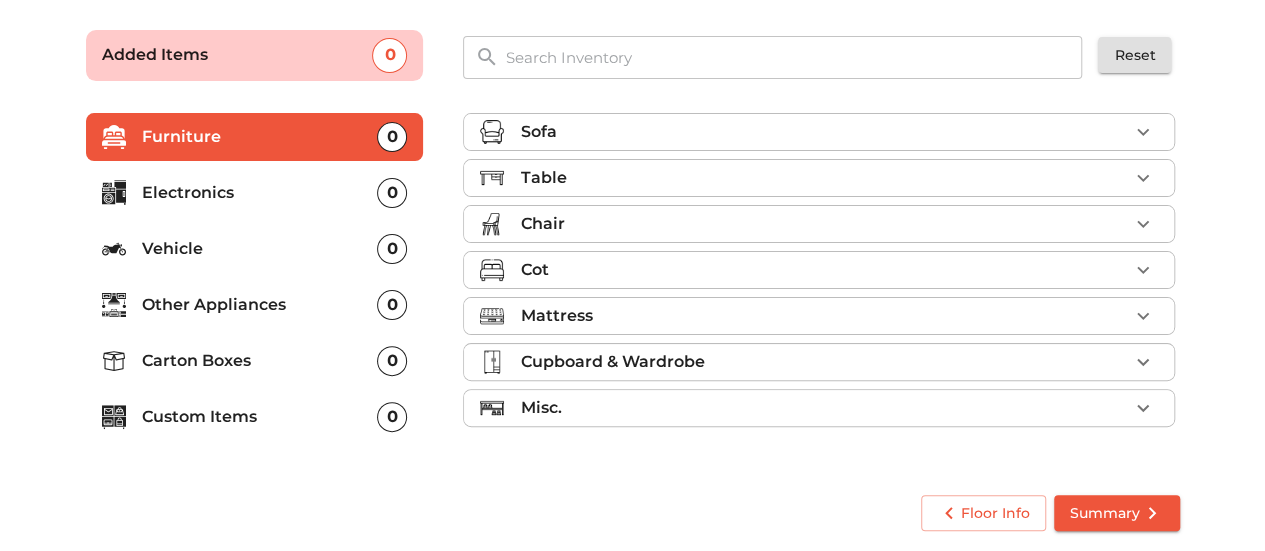 scroll, scrollTop: 130, scrollLeft: 0, axis: vertical 